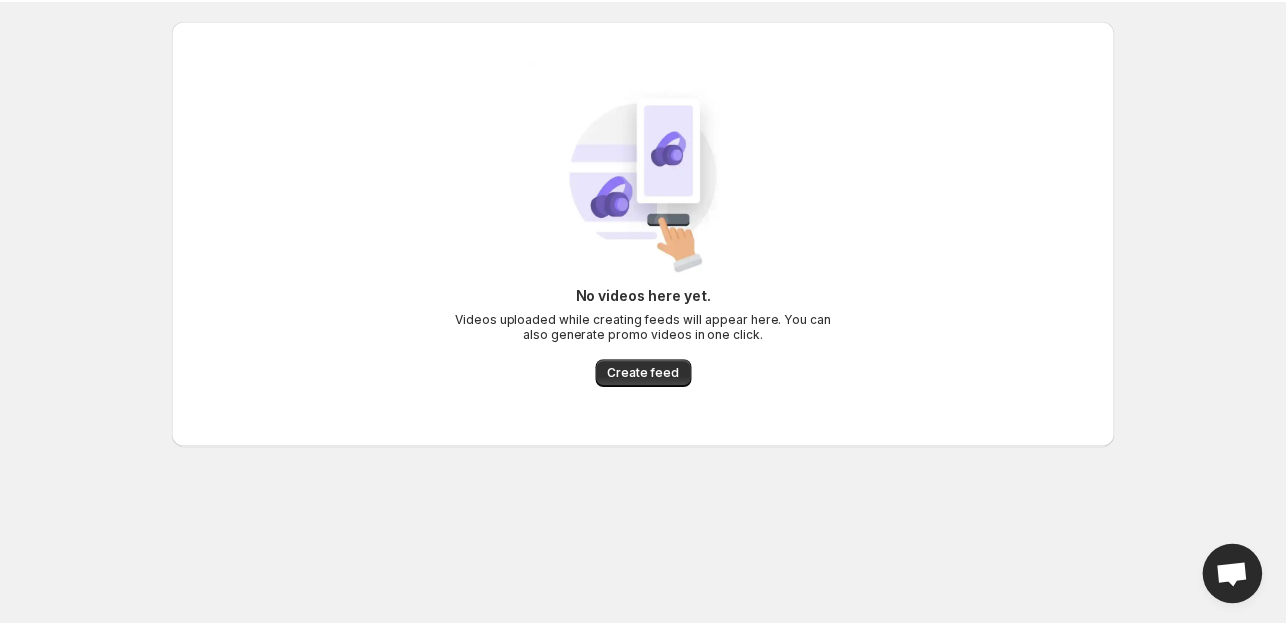 scroll, scrollTop: 0, scrollLeft: 0, axis: both 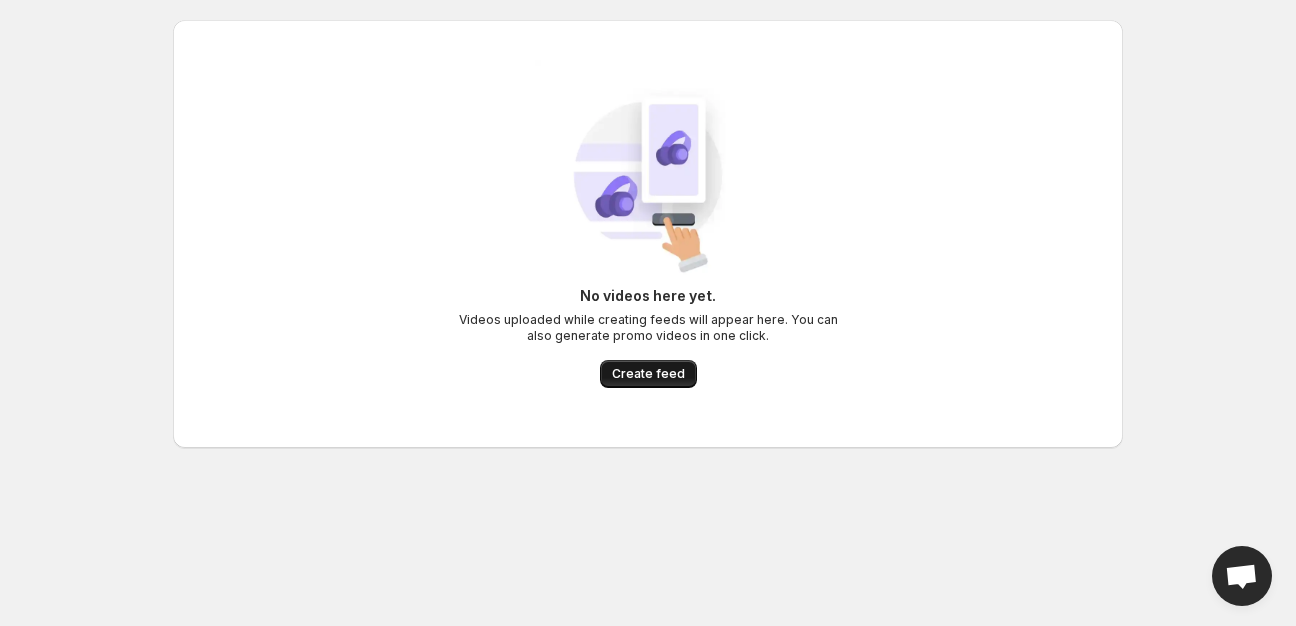 click on "Create feed" at bounding box center (648, 374) 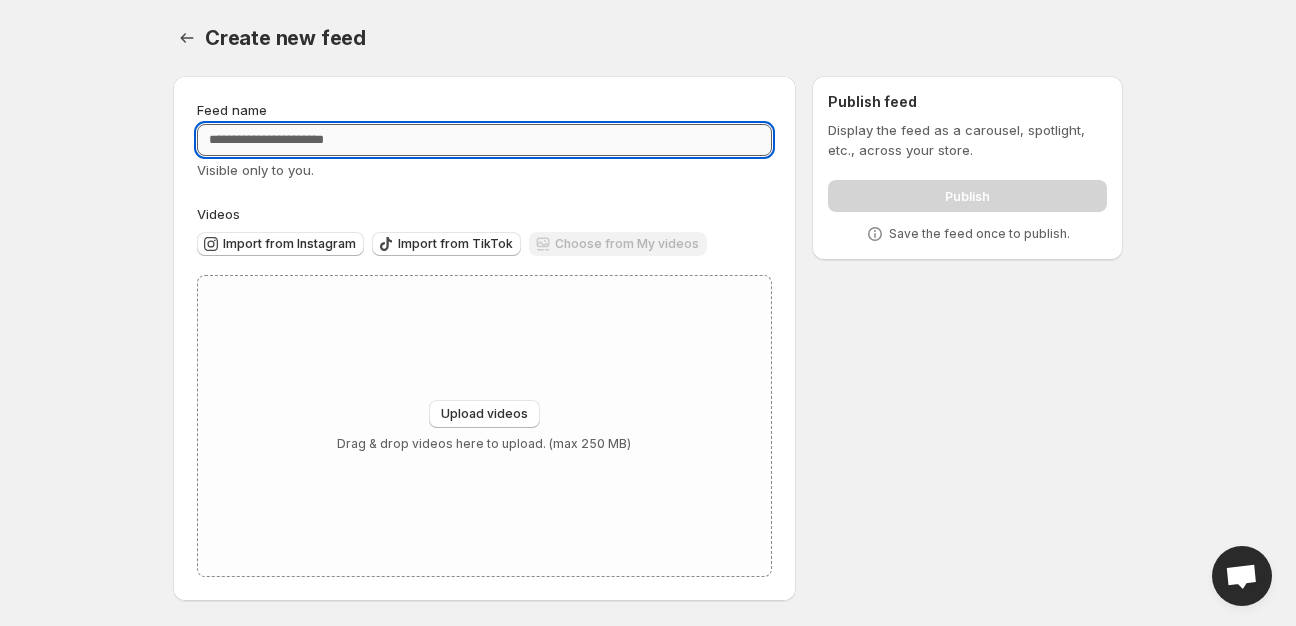 click on "Feed name" at bounding box center (484, 140) 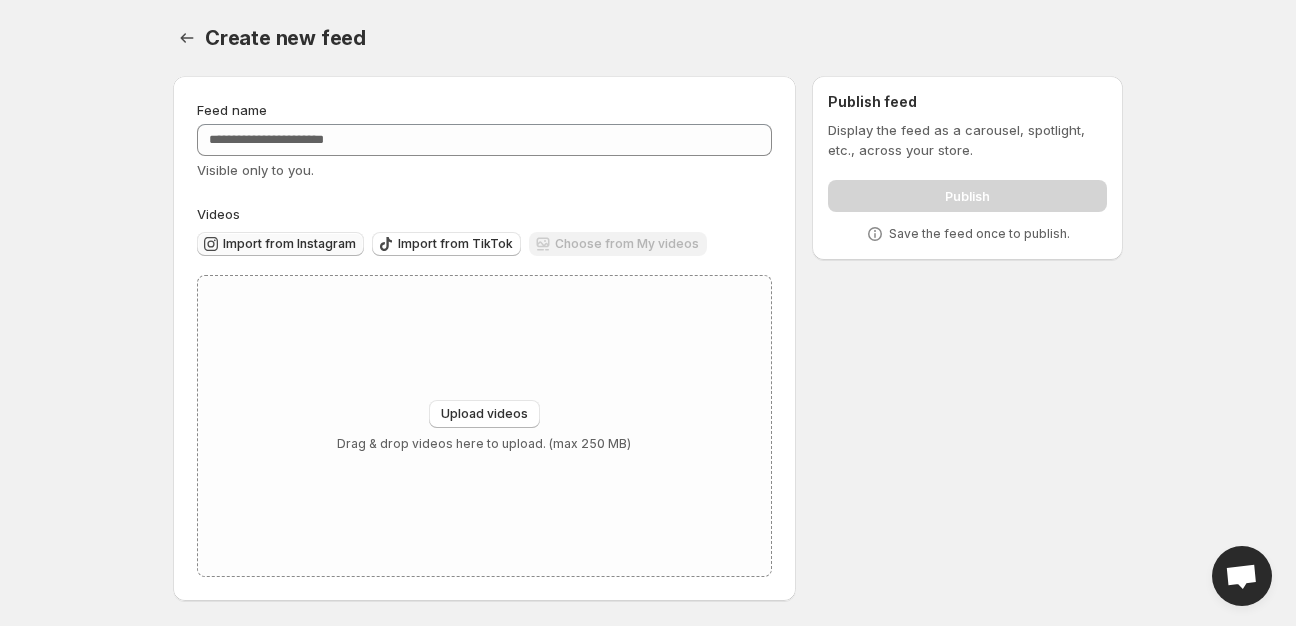 click on "Import from Instagram" at bounding box center (289, 244) 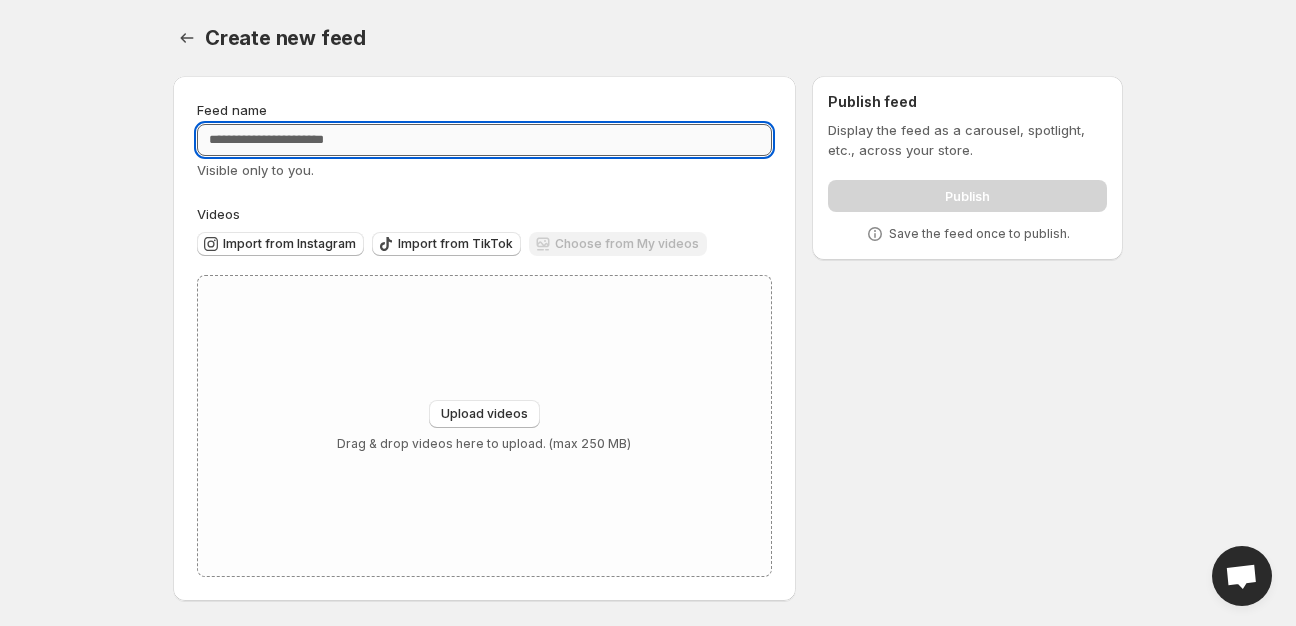 click on "Feed name" at bounding box center (484, 140) 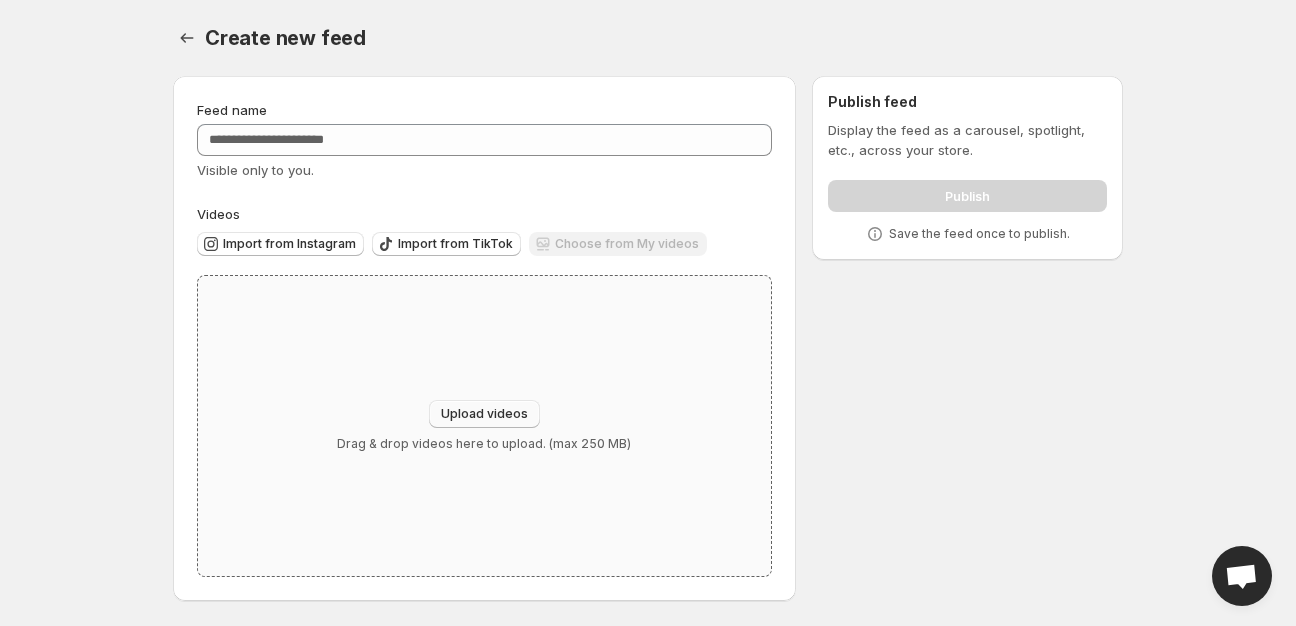 click on "Upload videos" at bounding box center [484, 414] 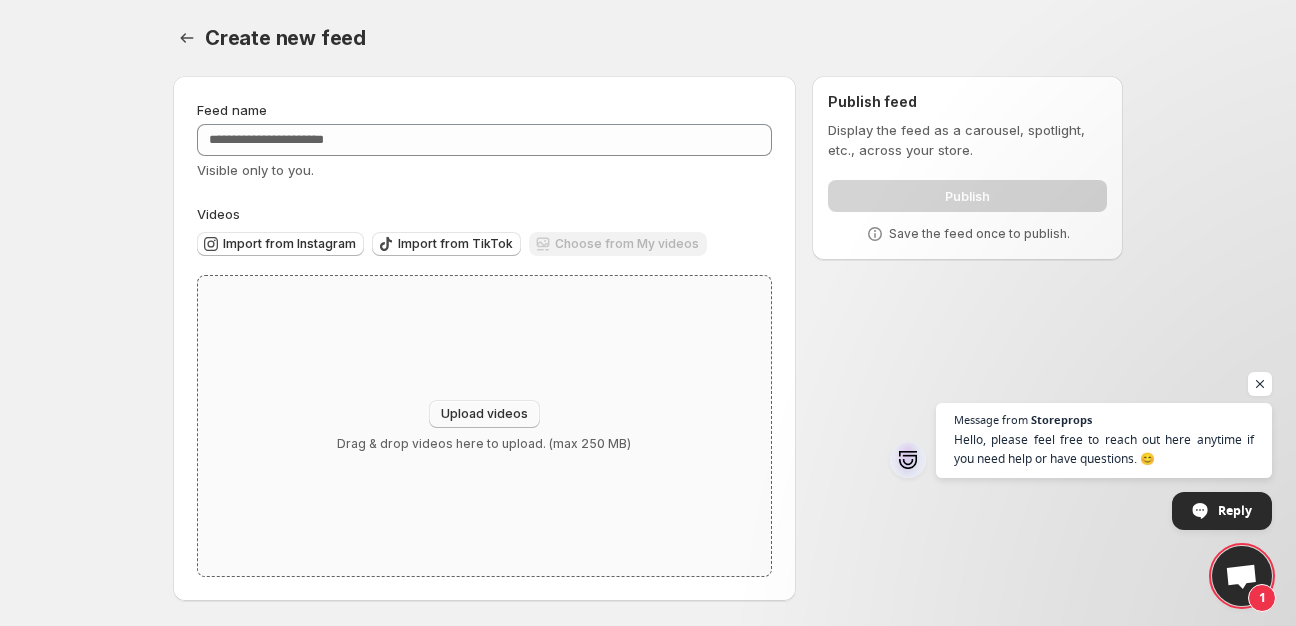 click on "Upload videos" at bounding box center (484, 414) 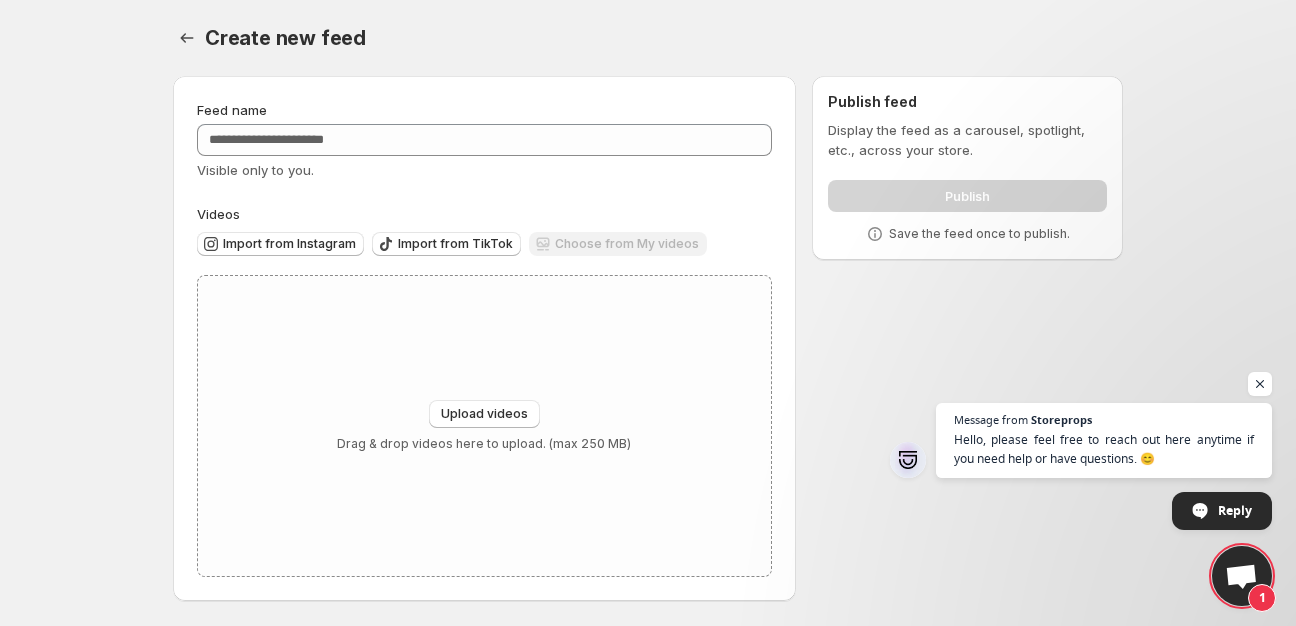 type 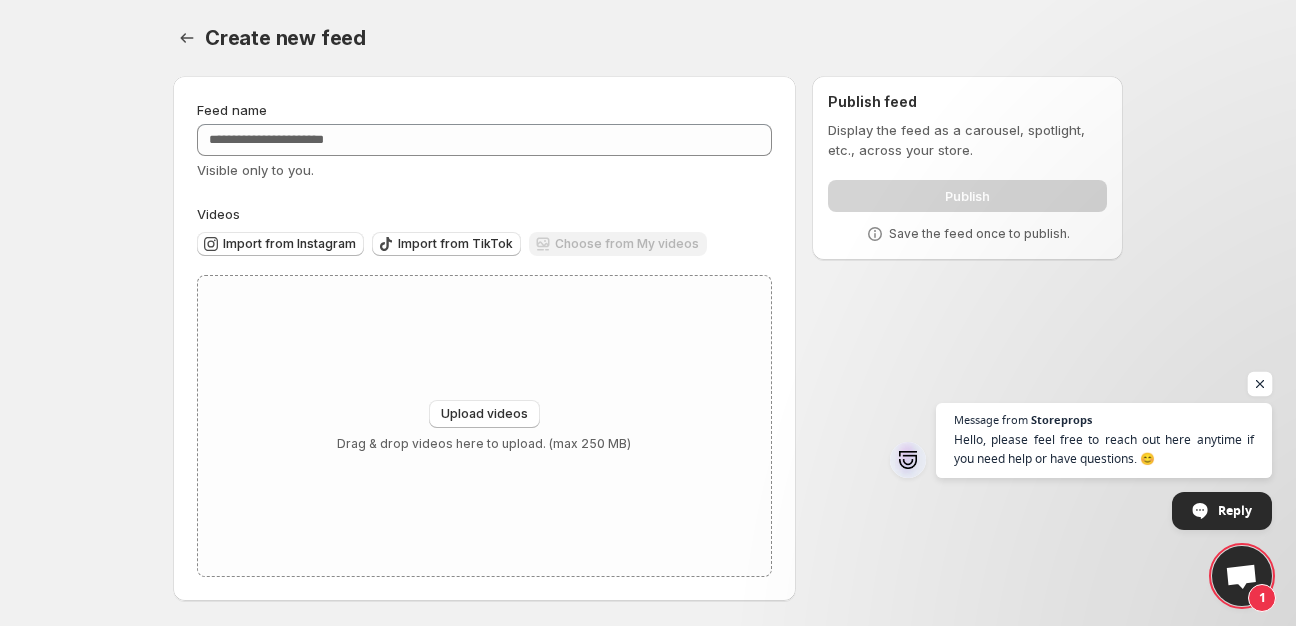 click at bounding box center [1260, 384] 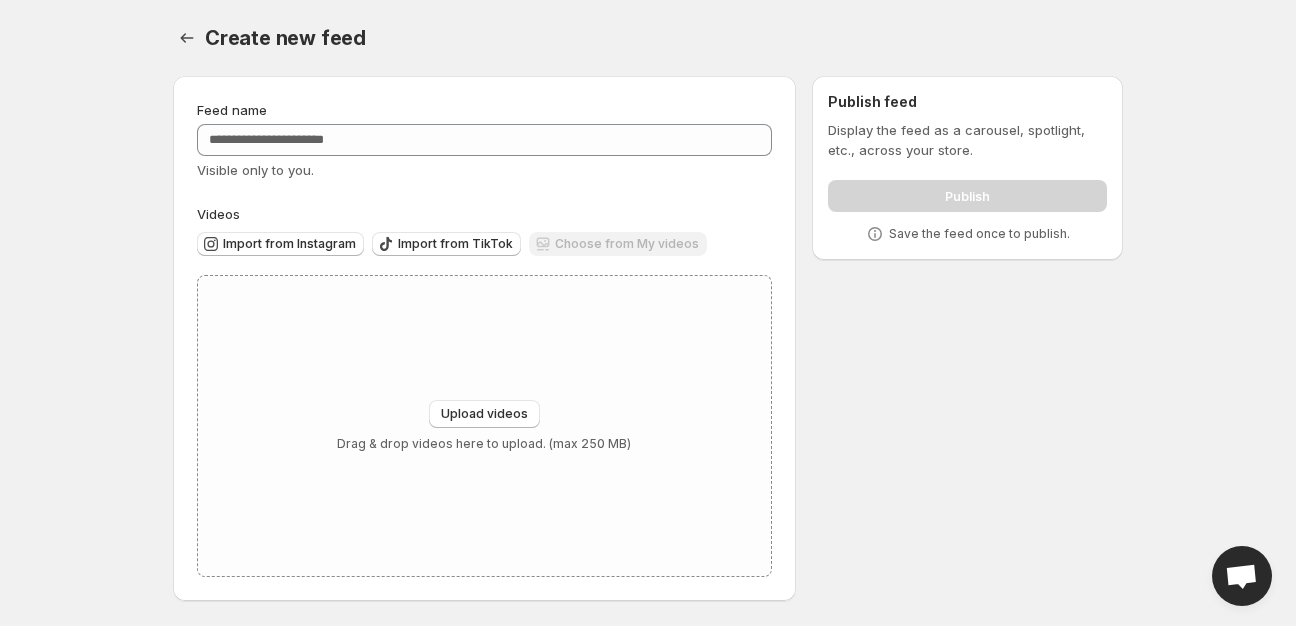 click on "Feed name Visible only to you. Videos Import from Instagram Import from TikTok Choose from My videos Upload videos Upload videos Drag & drop videos here to upload. (max 250 MB) Publish feed Display the feed as a carousel, spotlight, etc., across your store. Publish Save the feed once to publish." at bounding box center [640, 342] 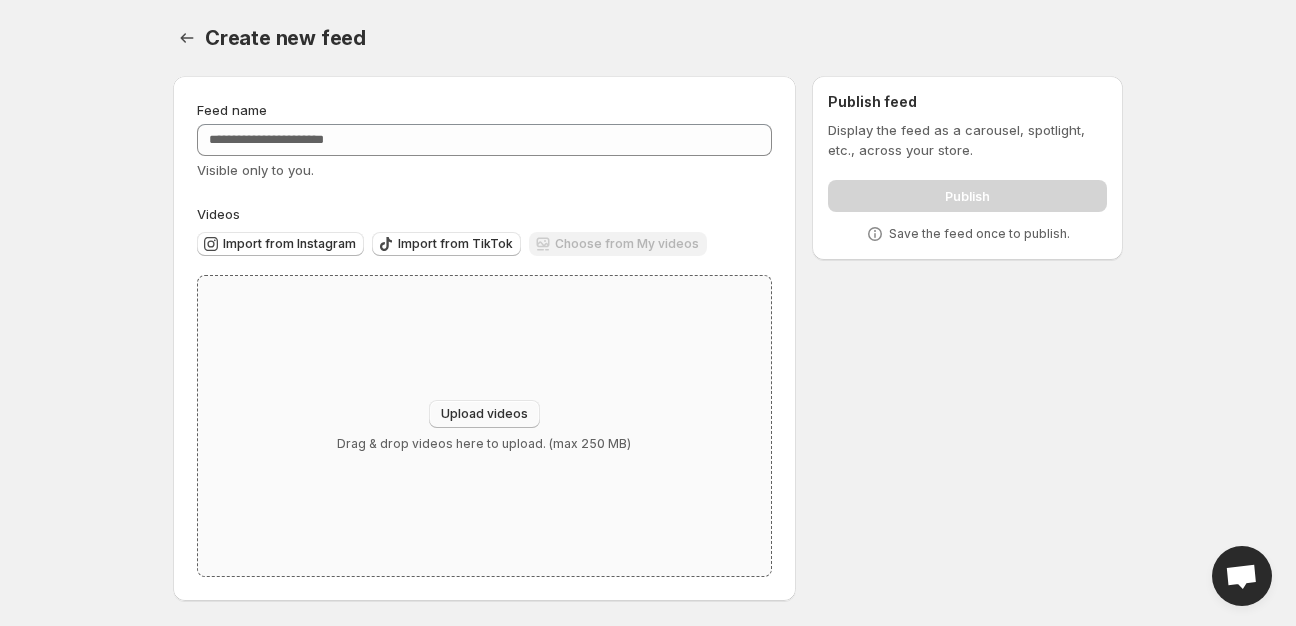 click on "Upload videos" at bounding box center (484, 414) 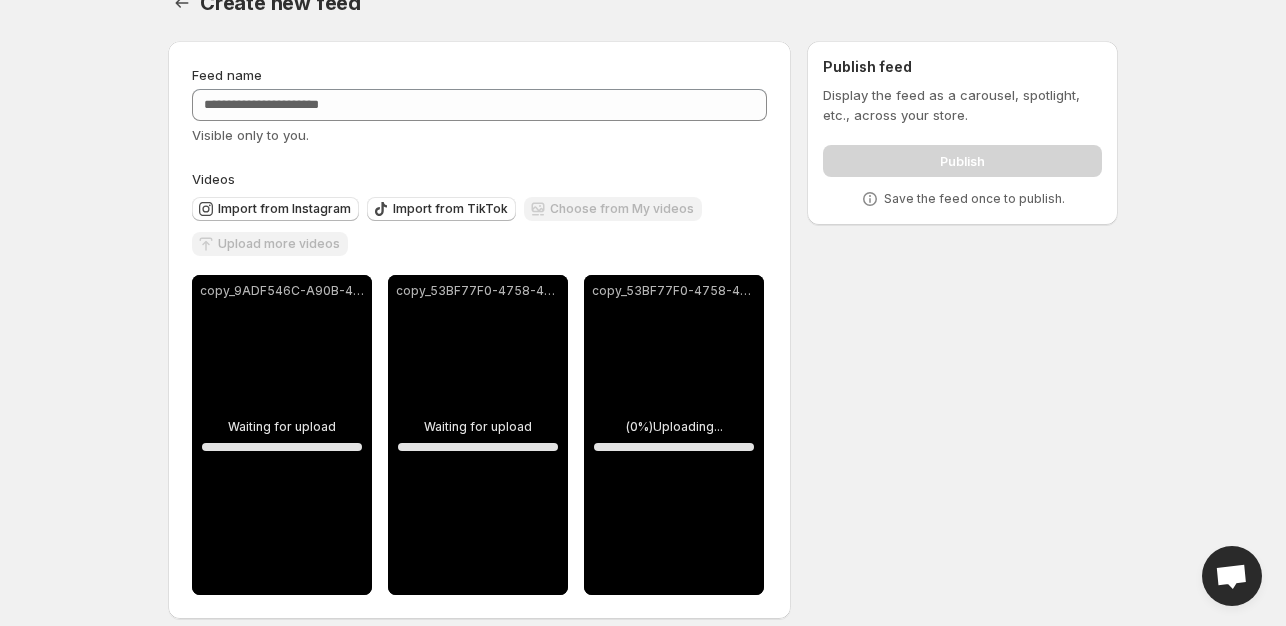 scroll, scrollTop: 53, scrollLeft: 0, axis: vertical 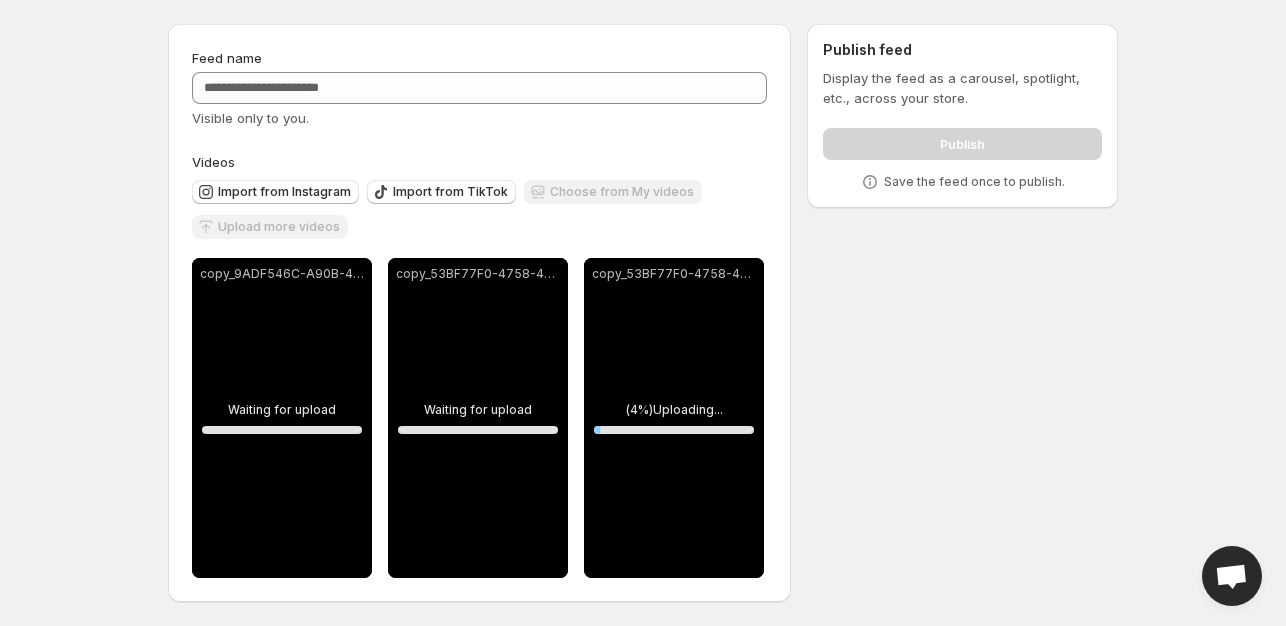 click on "copy_53BF77F0-4758-4908-BE7E-FBA6E16C0E8A (1).mov" at bounding box center [478, 418] 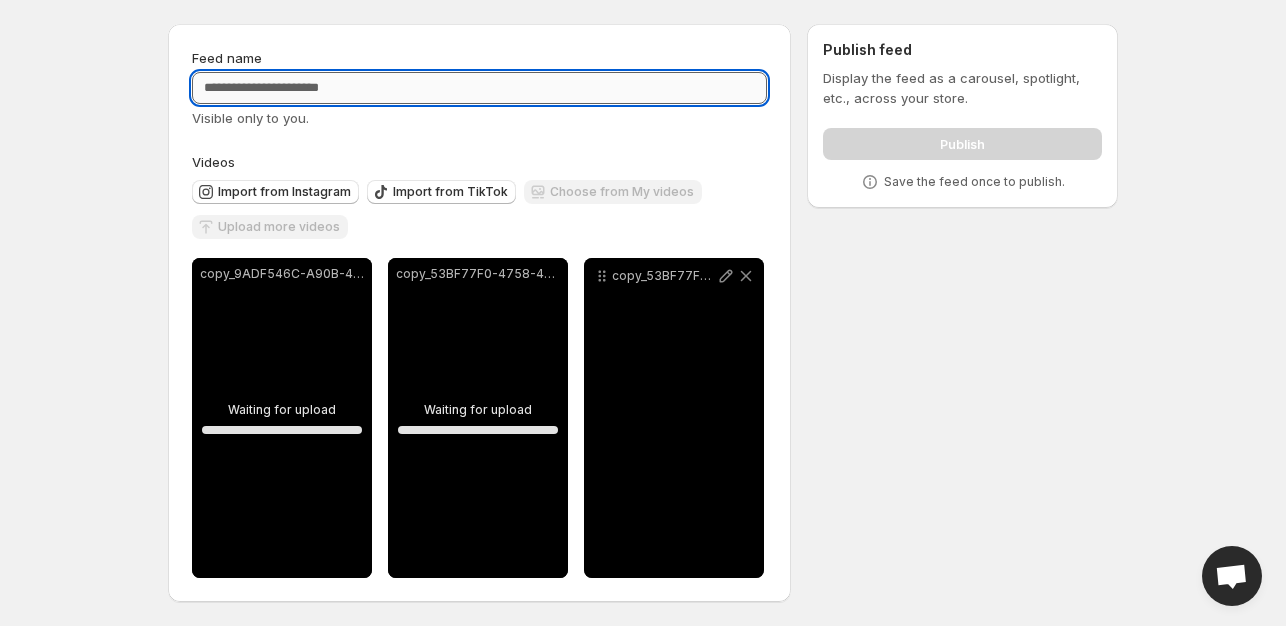 click on "Feed name" at bounding box center (479, 88) 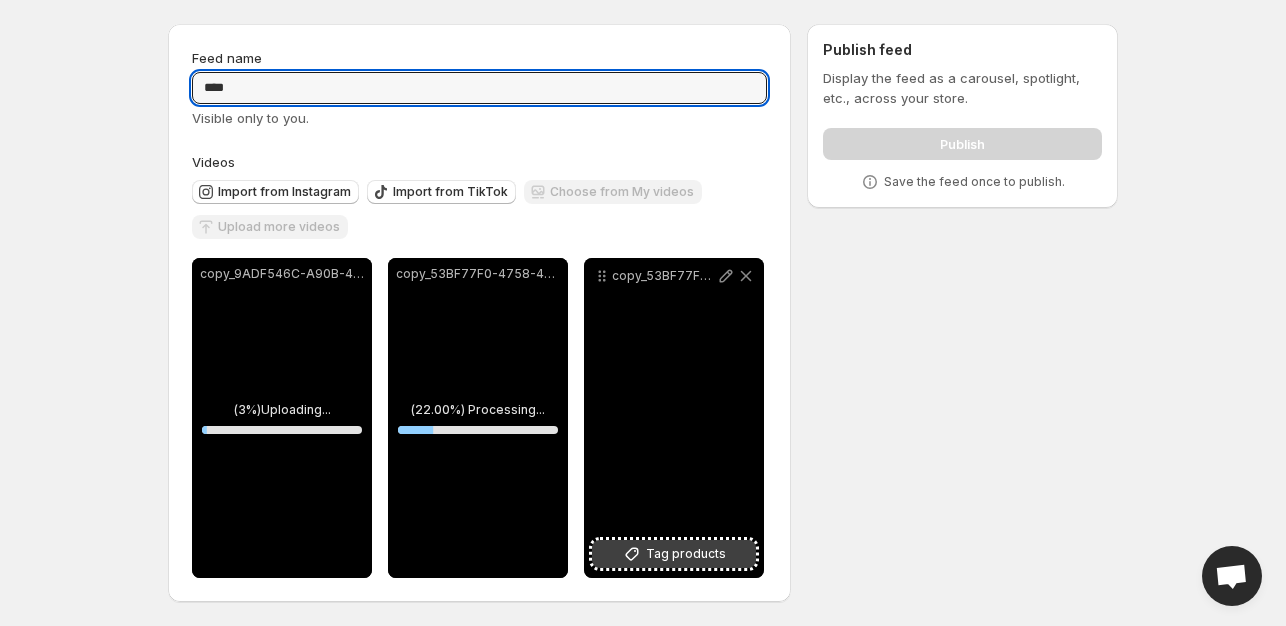 type on "****" 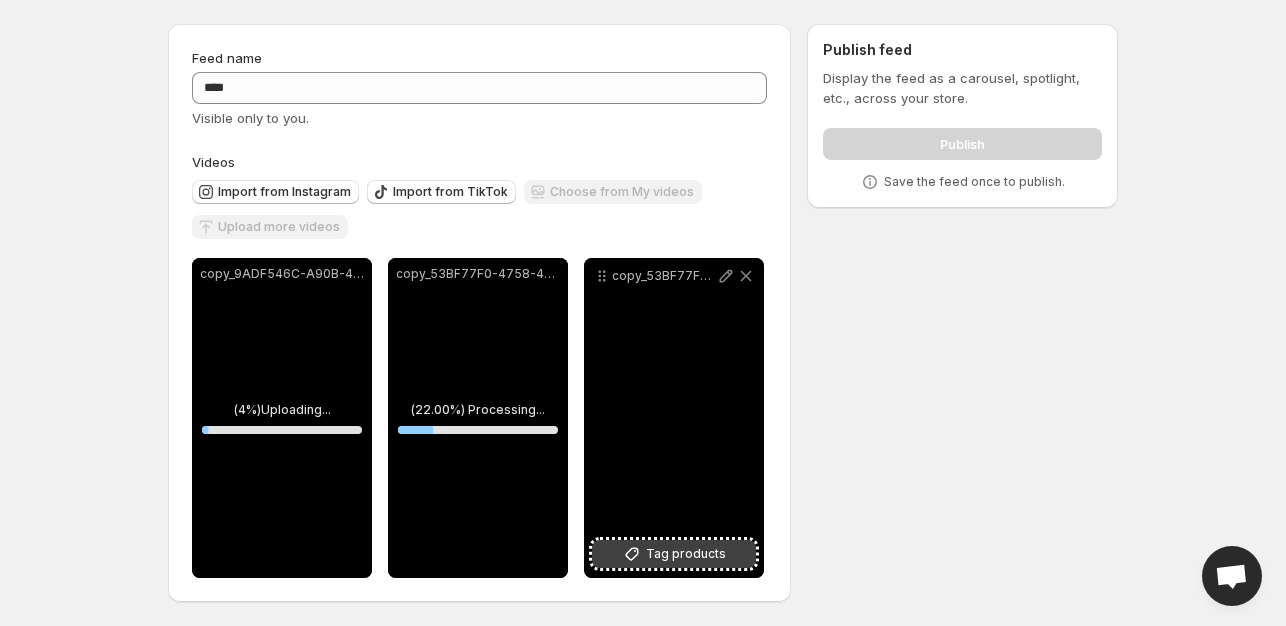 click on "Tag products" at bounding box center (686, 554) 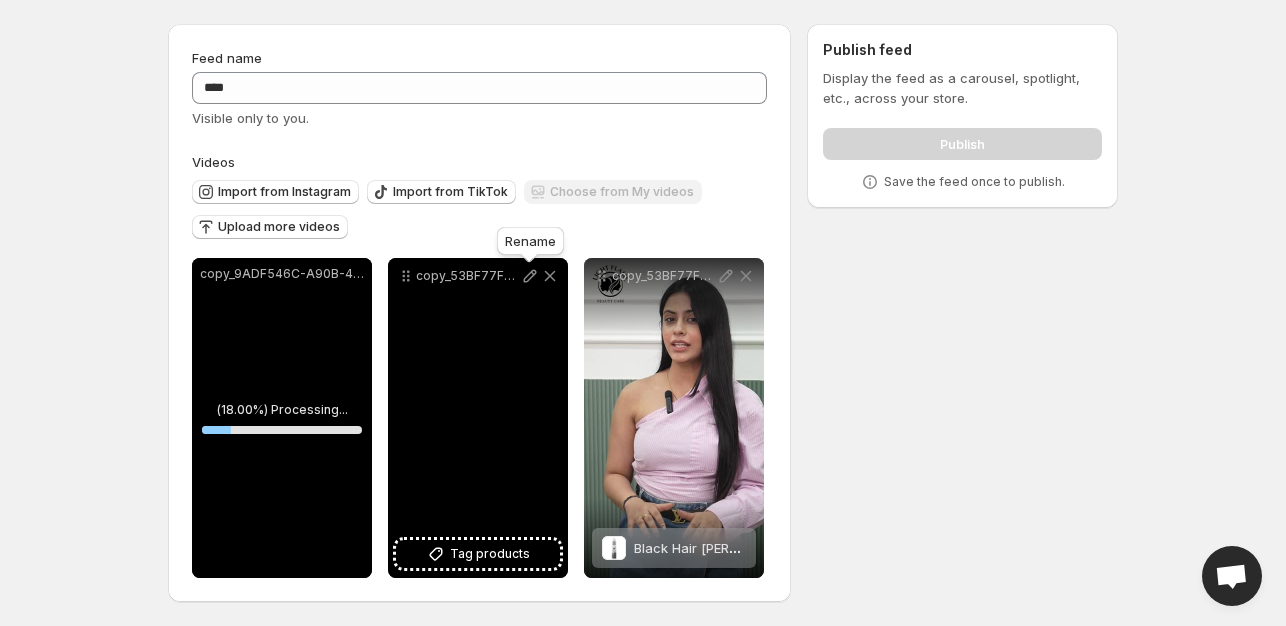 click 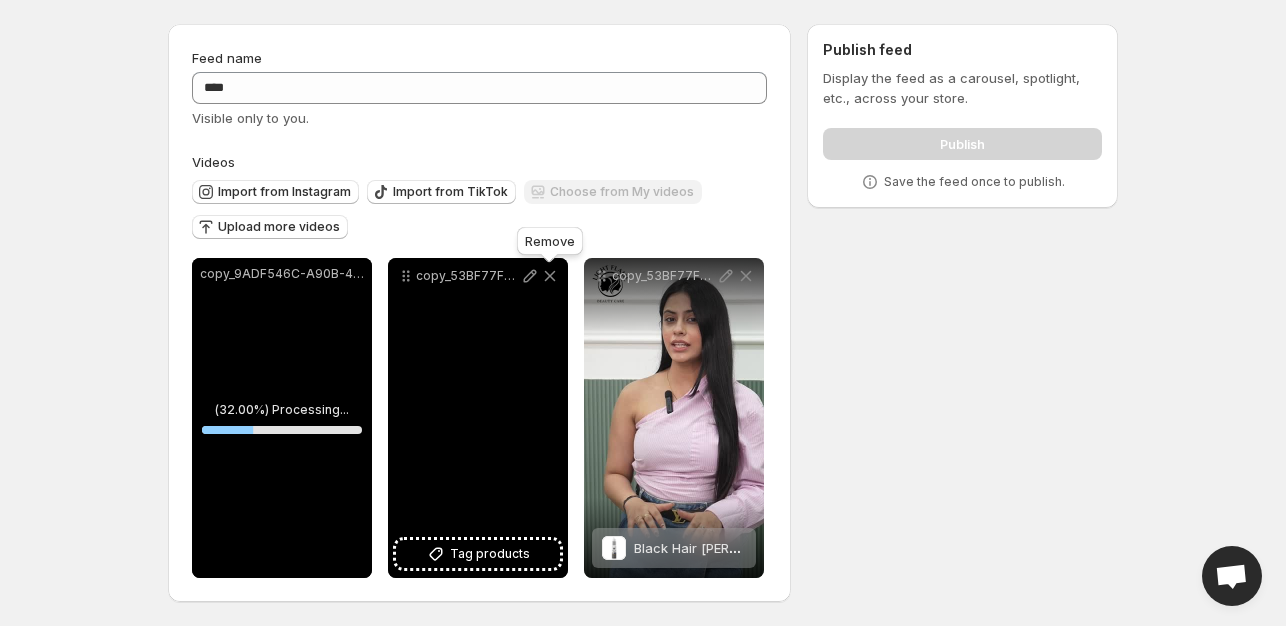 click 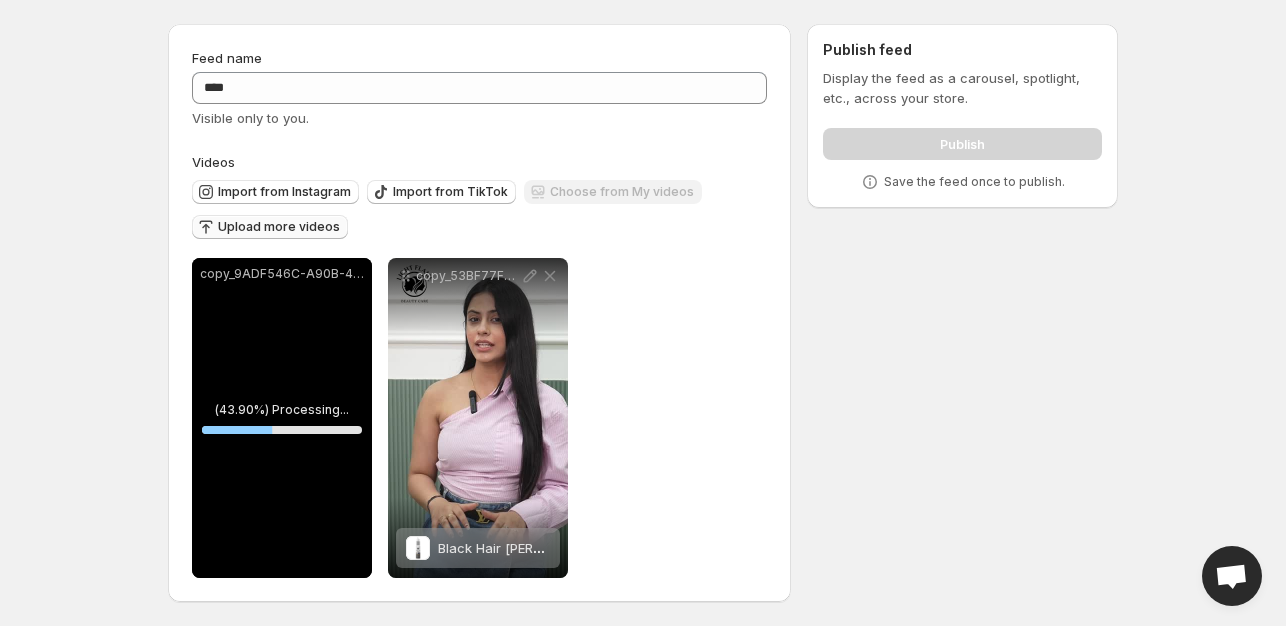 click on "Upload more videos" at bounding box center (279, 227) 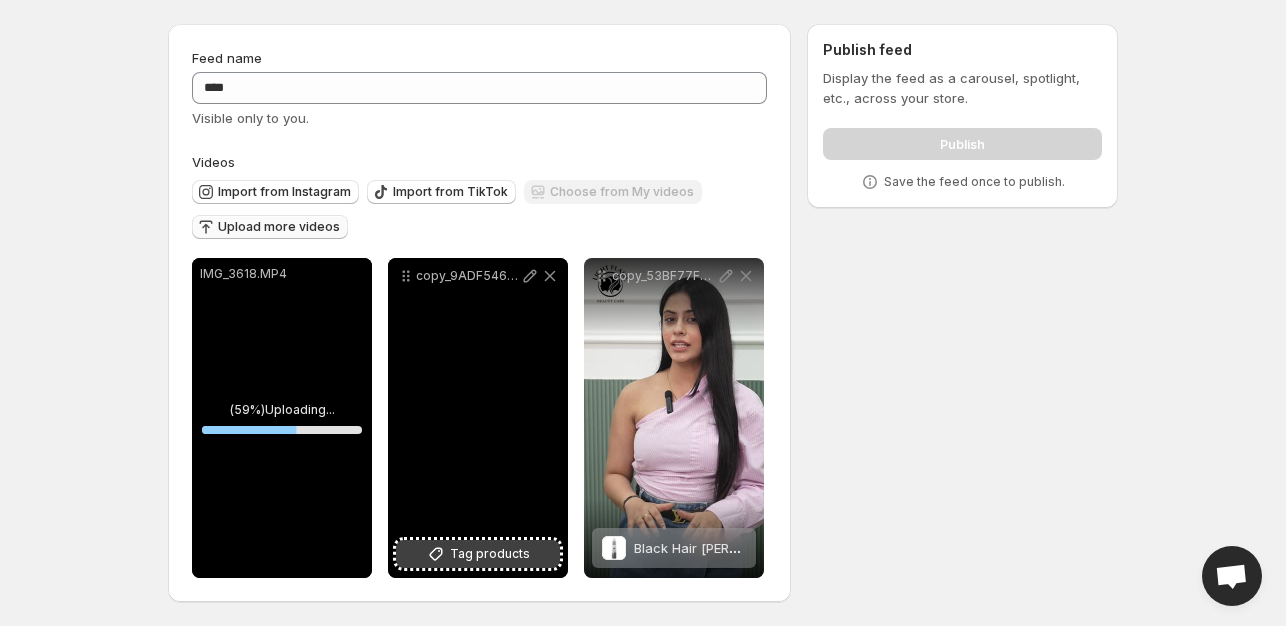 click on "Tag products" at bounding box center [490, 554] 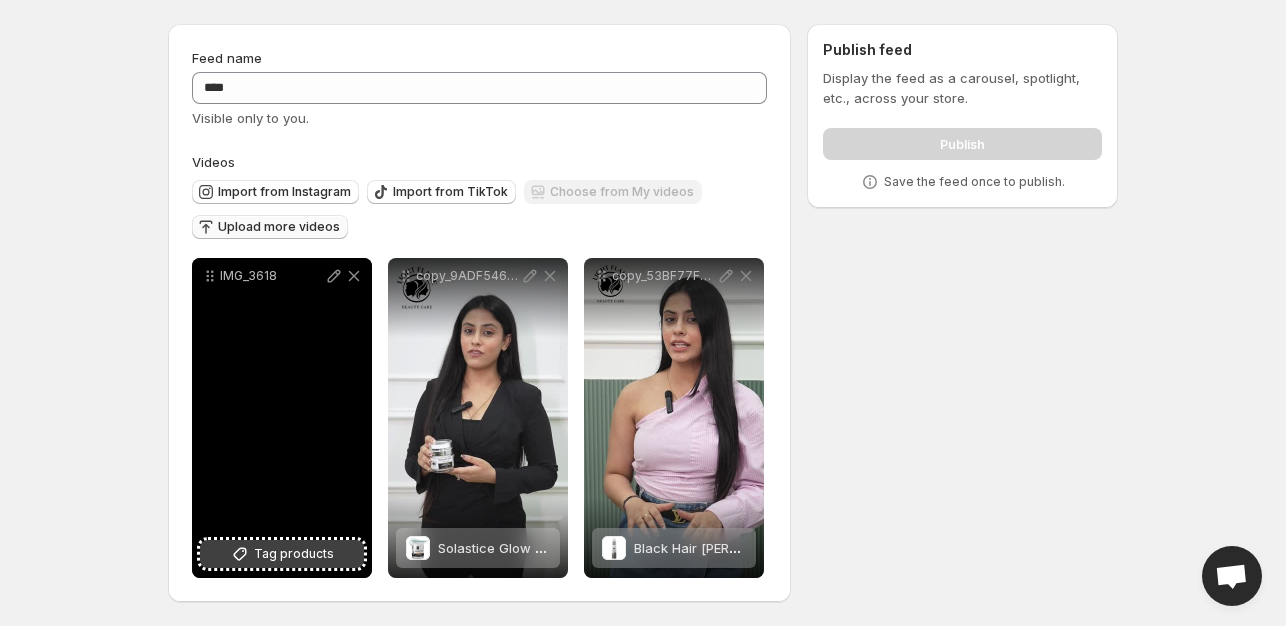 click on "Tag products" at bounding box center (282, 554) 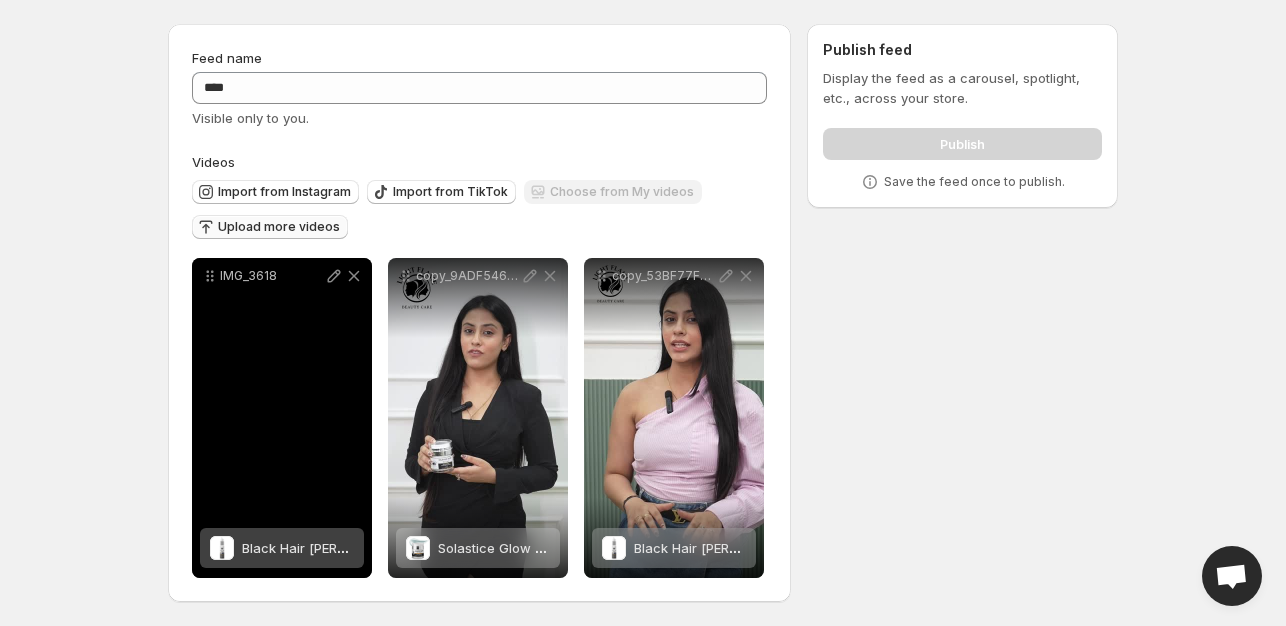 click on "Black Hair [PERSON_NAME]’s – Reverse Grey Hair [DATE] | Natural Hair Darkening Solution by Light Flame Beauty Care" at bounding box center (611, 548) 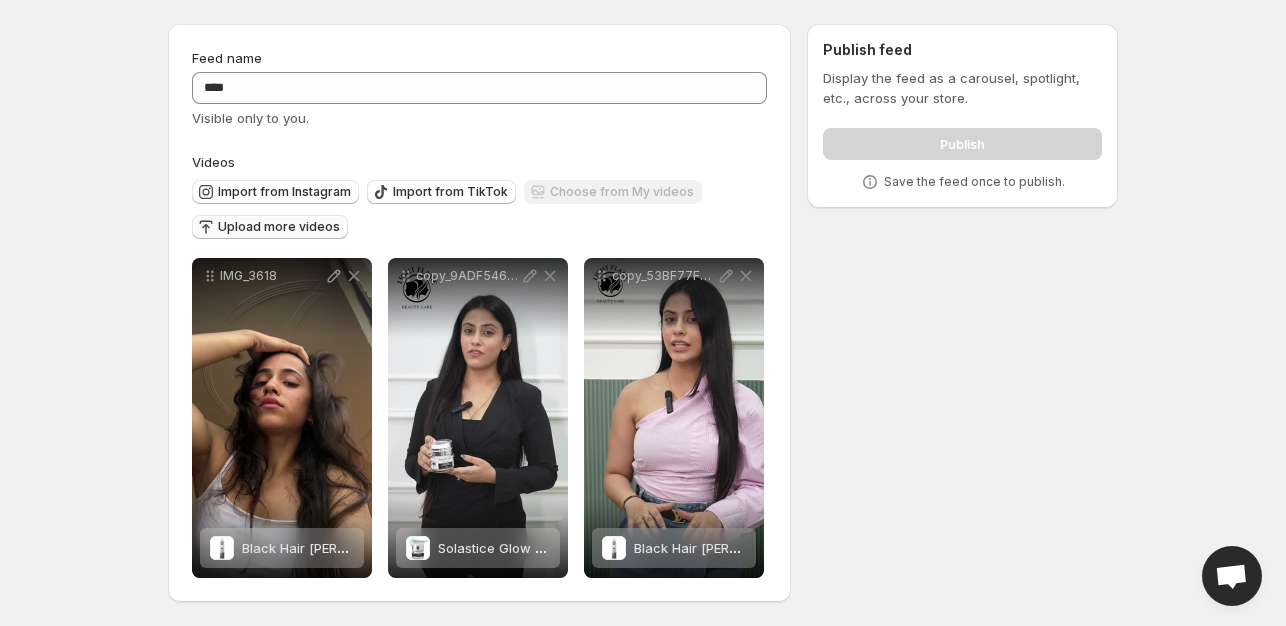 click on "Publish" at bounding box center [962, 140] 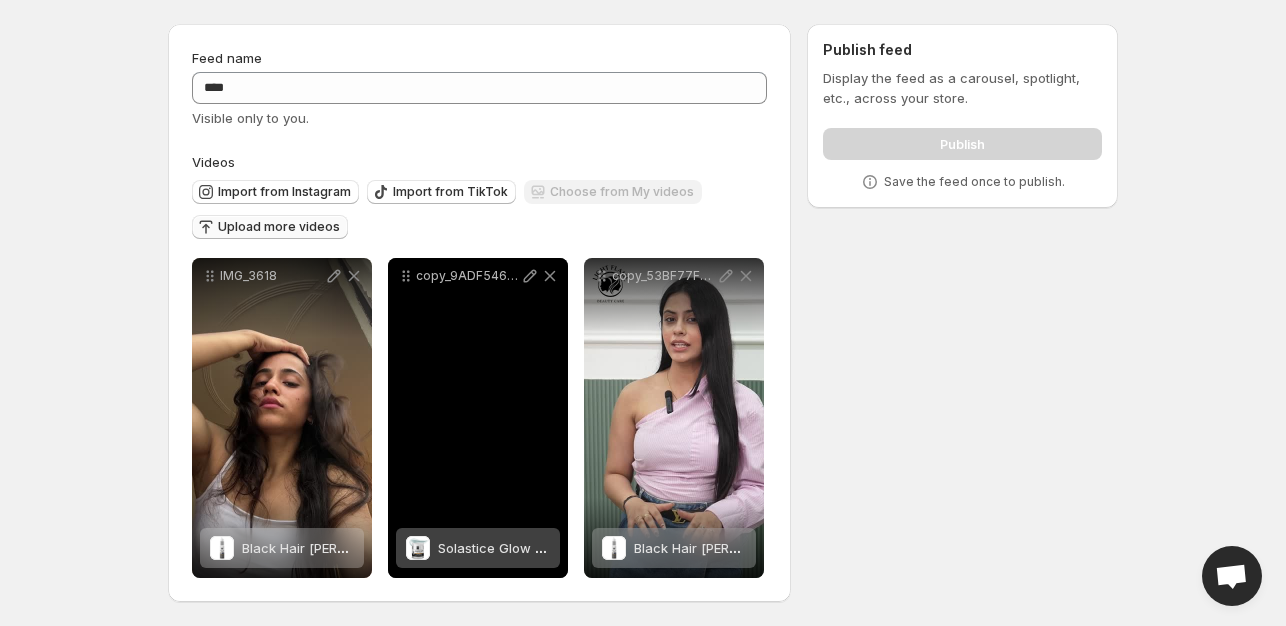 click on "copy_9ADF546C-A90B-4EAF-AAC0-F94284E02110" at bounding box center [478, 418] 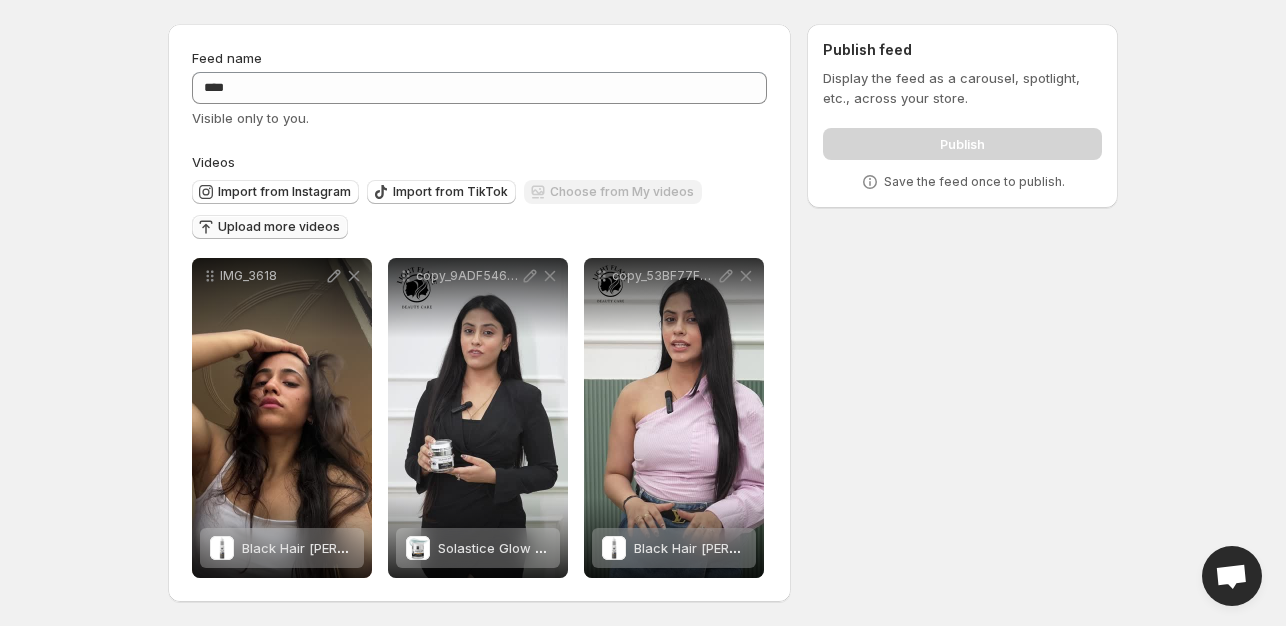 click on "Publish feed Display the feed as a carousel, spotlight, etc., across your store. Publish Save the feed once to publish." at bounding box center [962, 116] 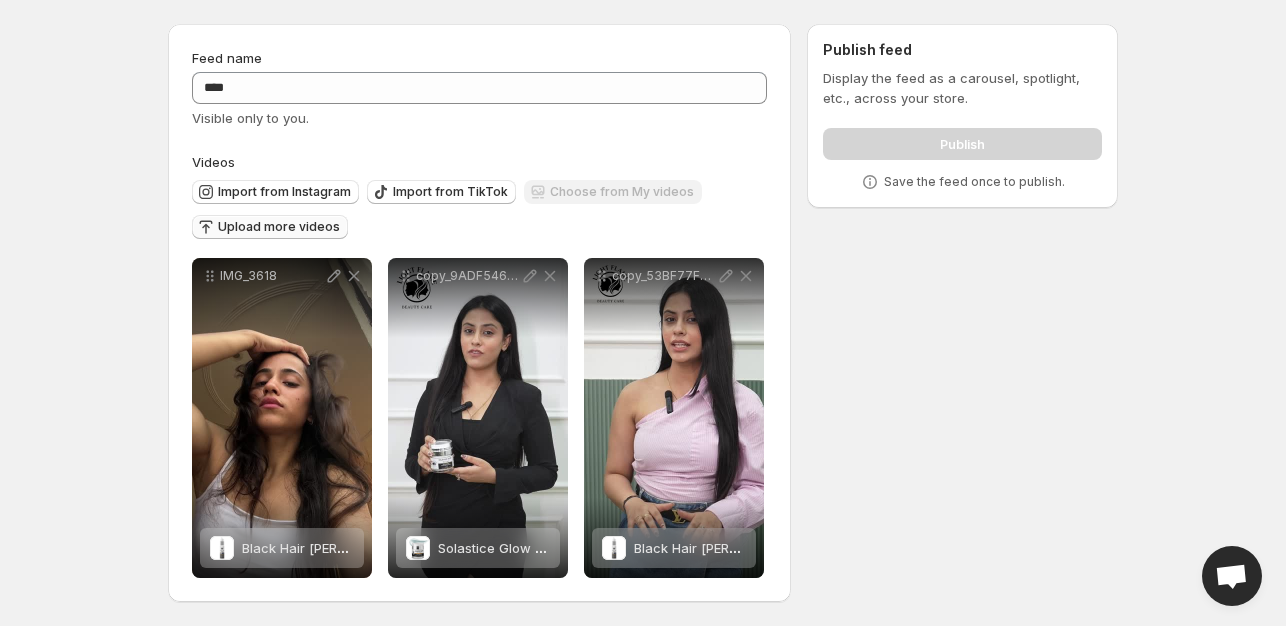 click on "**********" at bounding box center (635, 317) 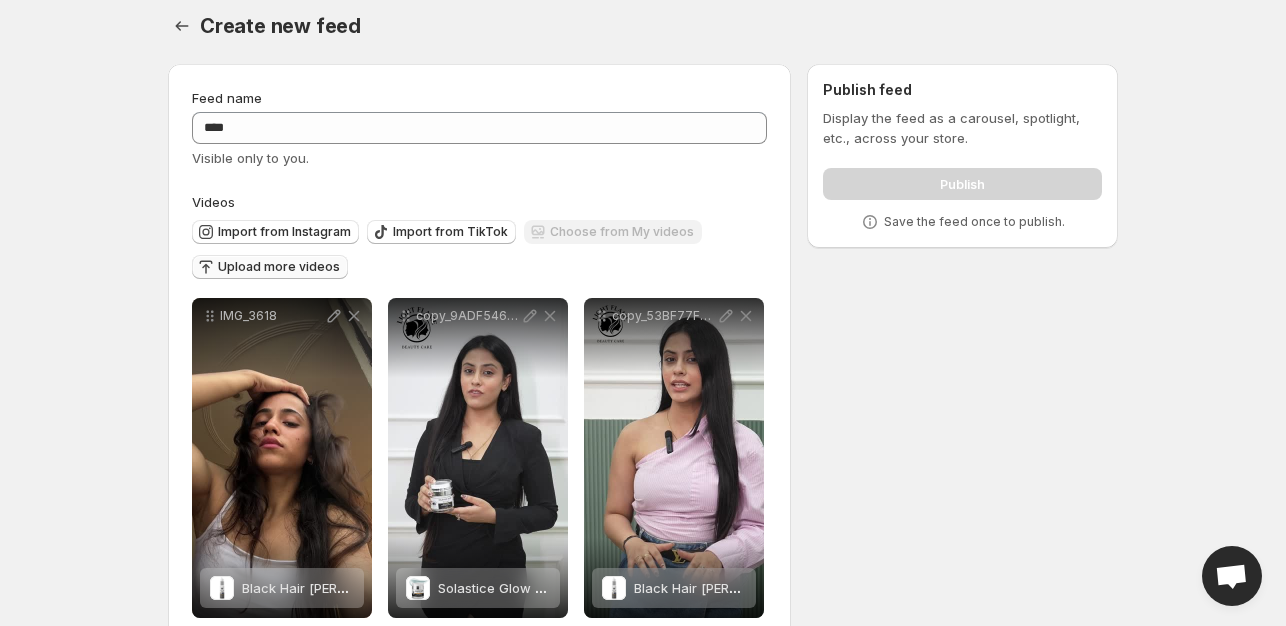 scroll, scrollTop: 0, scrollLeft: 0, axis: both 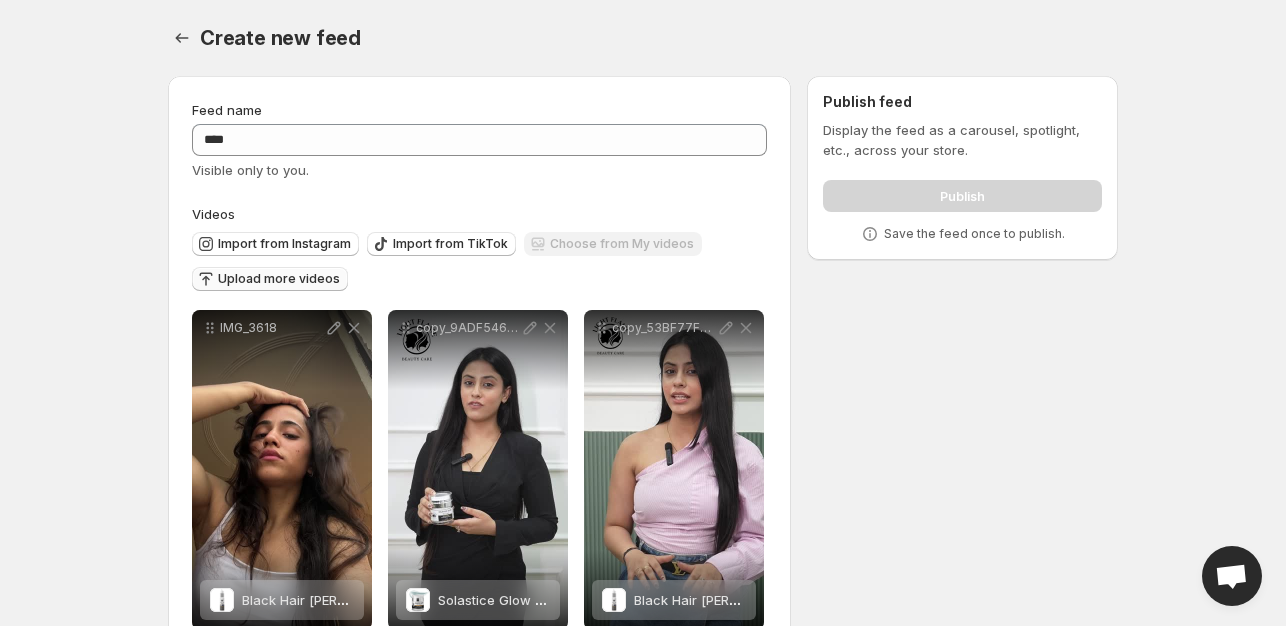 click on "Display the feed as a carousel, spotlight, etc., across your store." at bounding box center (962, 140) 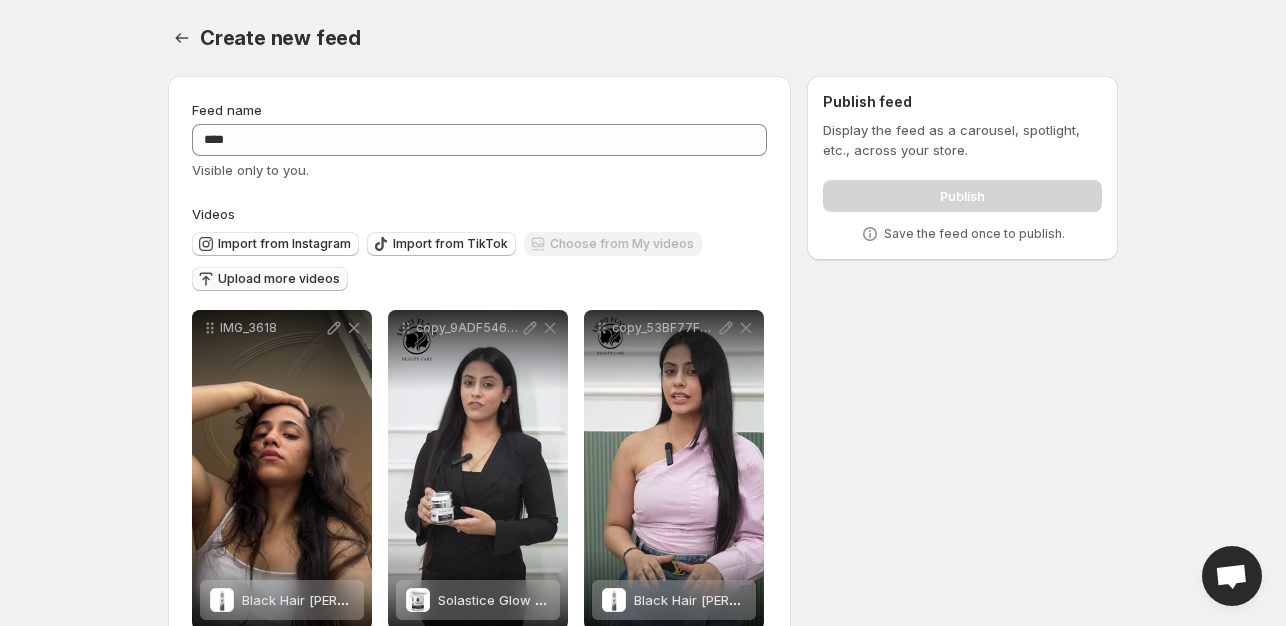 click on "Publish" at bounding box center (962, 192) 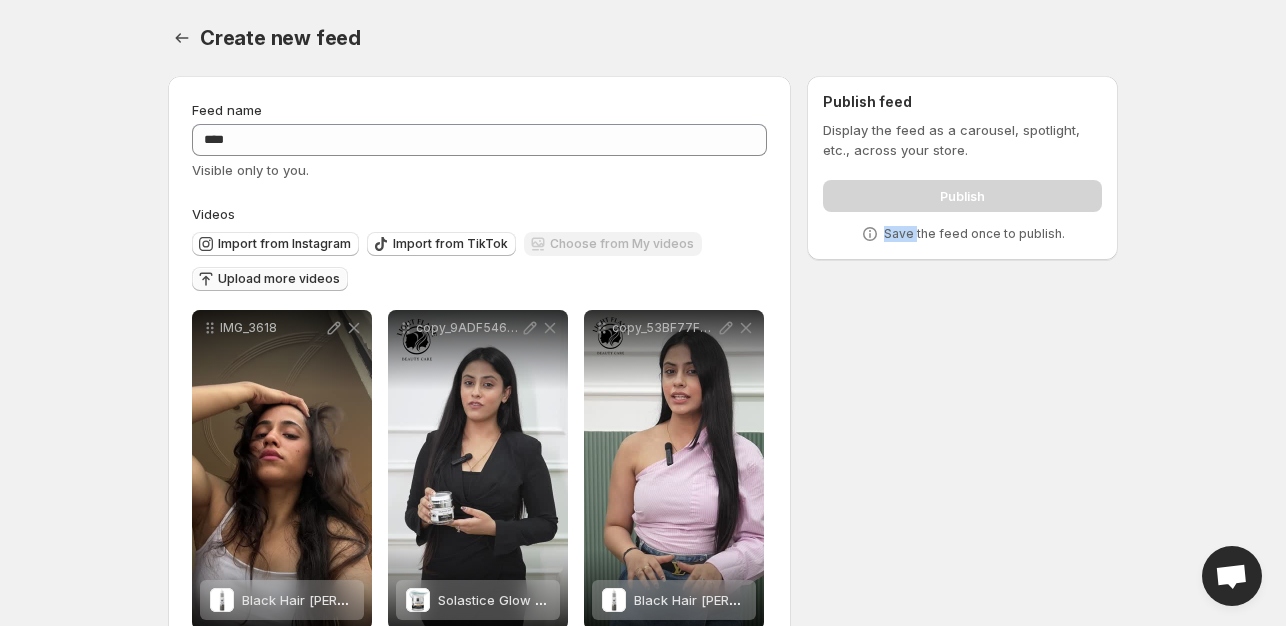 click on "Publish" at bounding box center [962, 192] 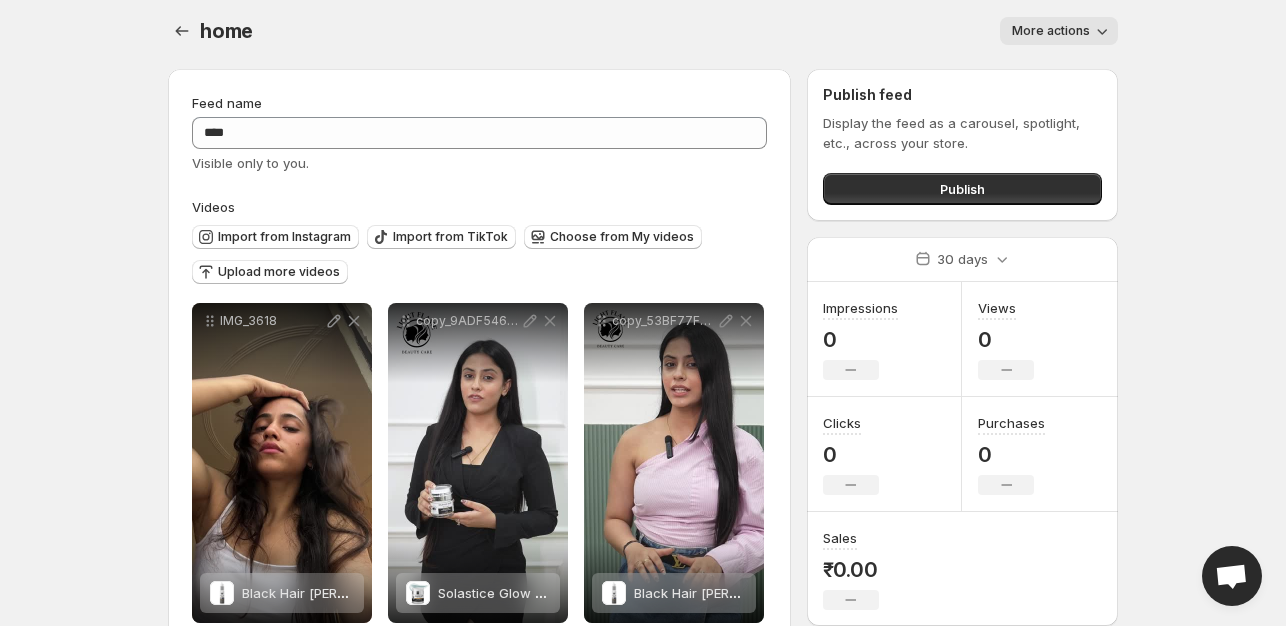 scroll, scrollTop: 53, scrollLeft: 0, axis: vertical 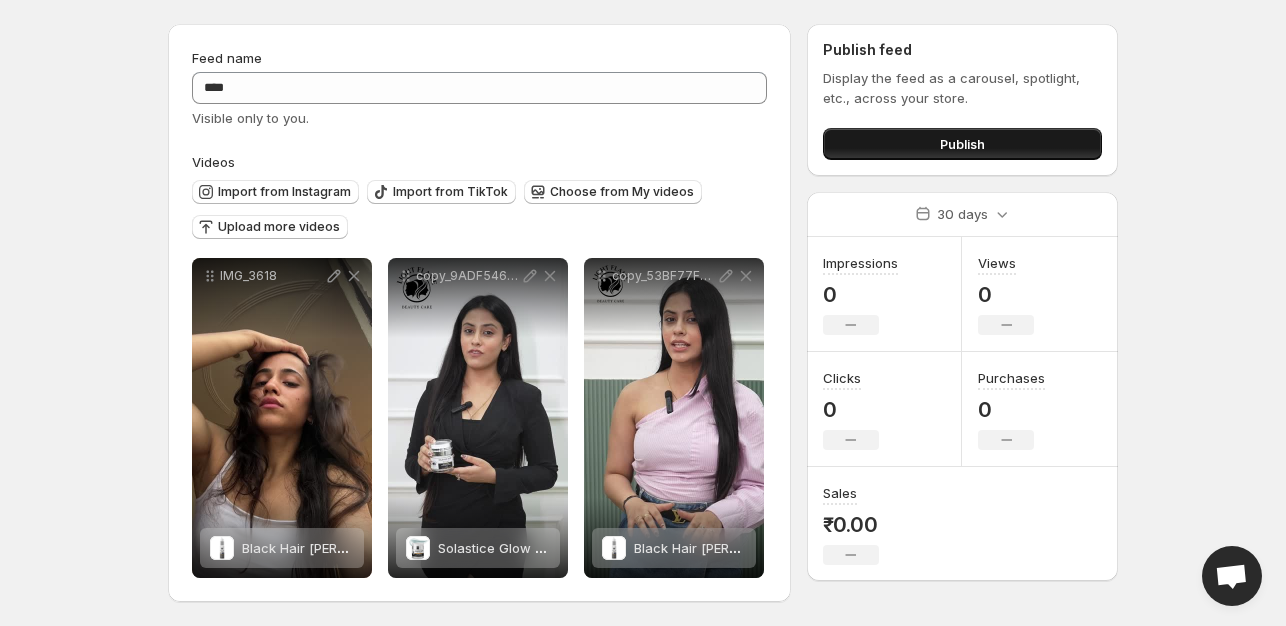click on "Publish" at bounding box center [962, 144] 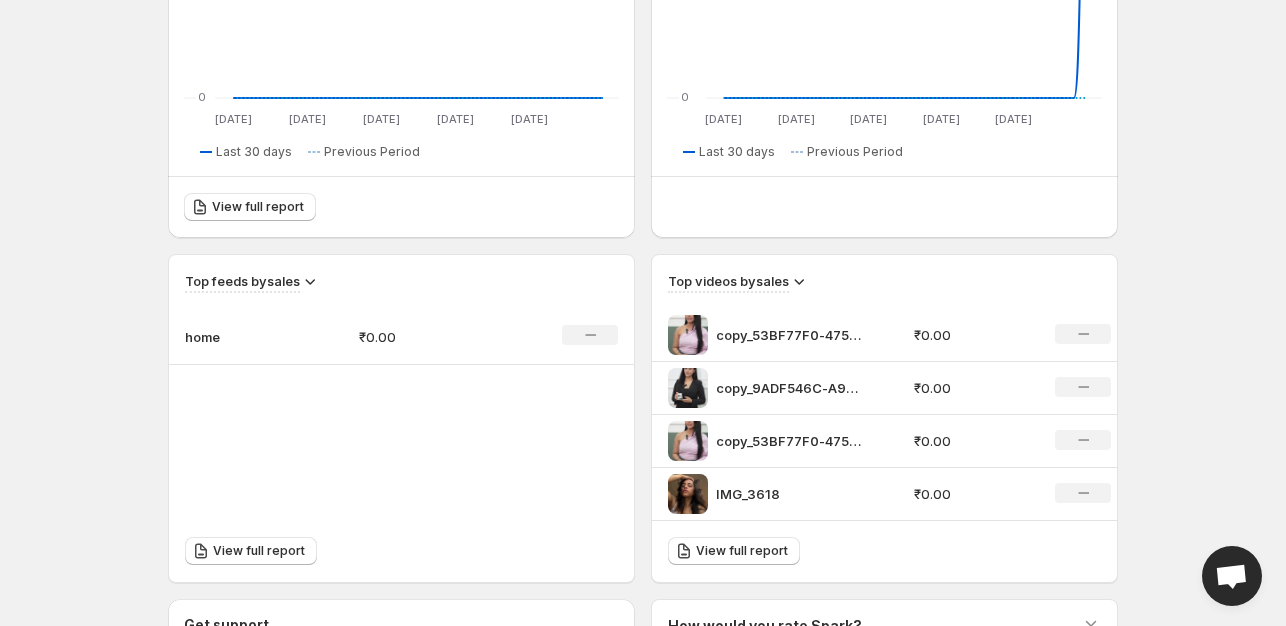scroll, scrollTop: 652, scrollLeft: 0, axis: vertical 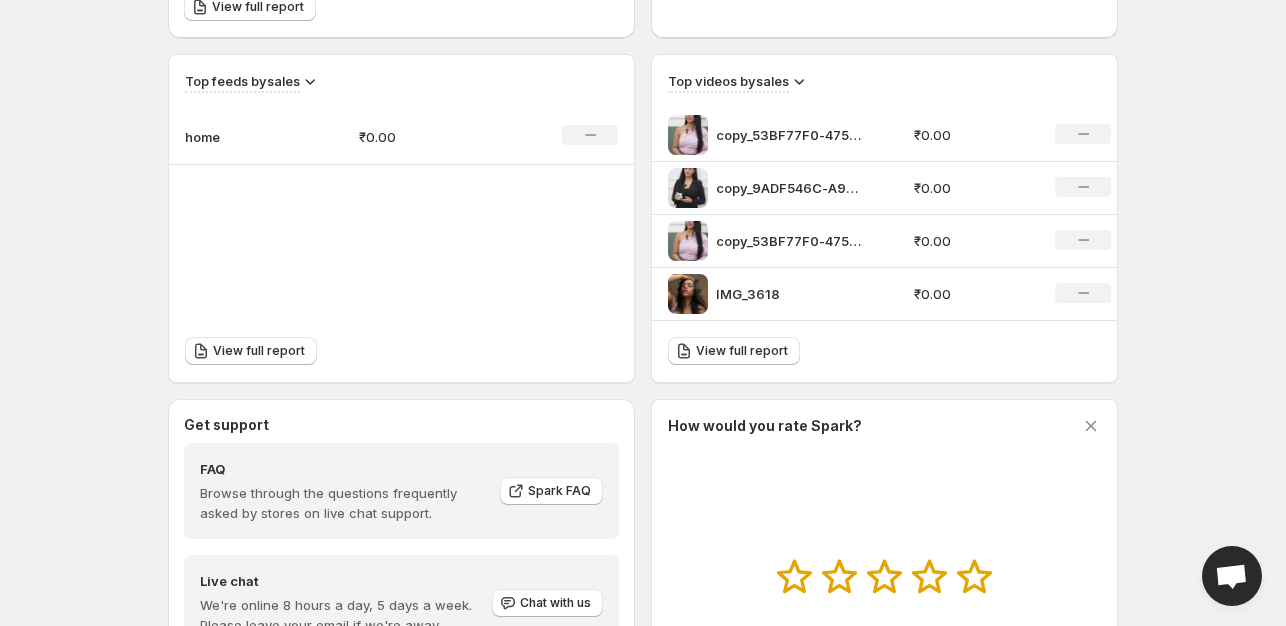 click on "No change" 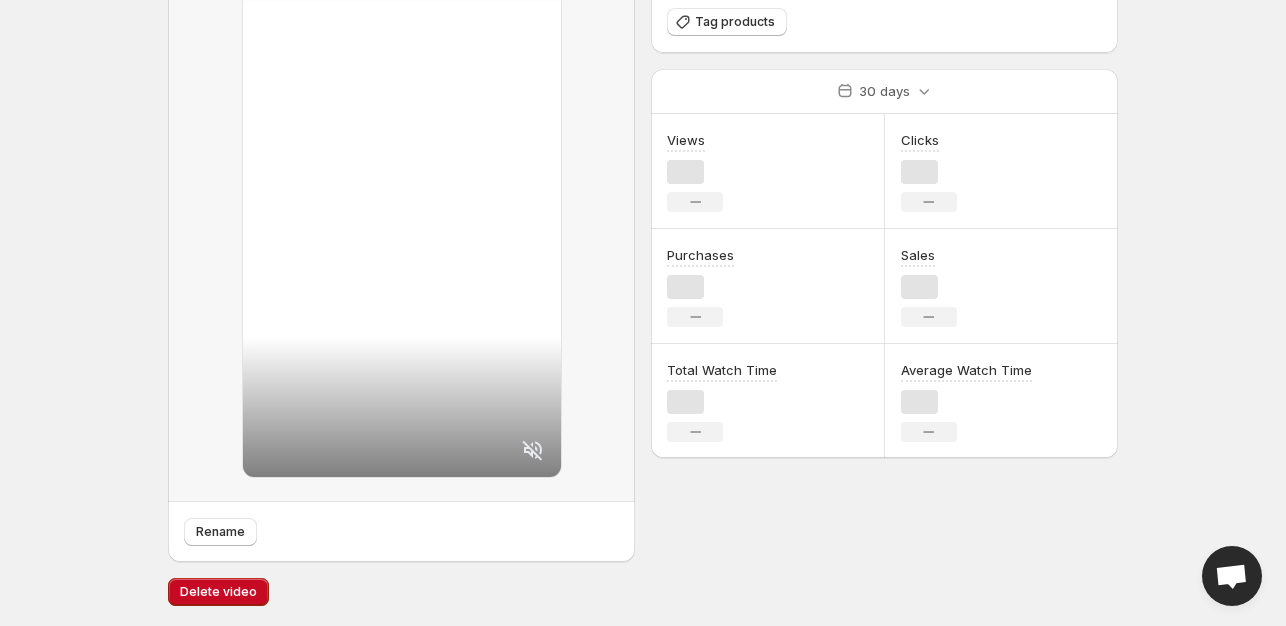 scroll, scrollTop: 0, scrollLeft: 0, axis: both 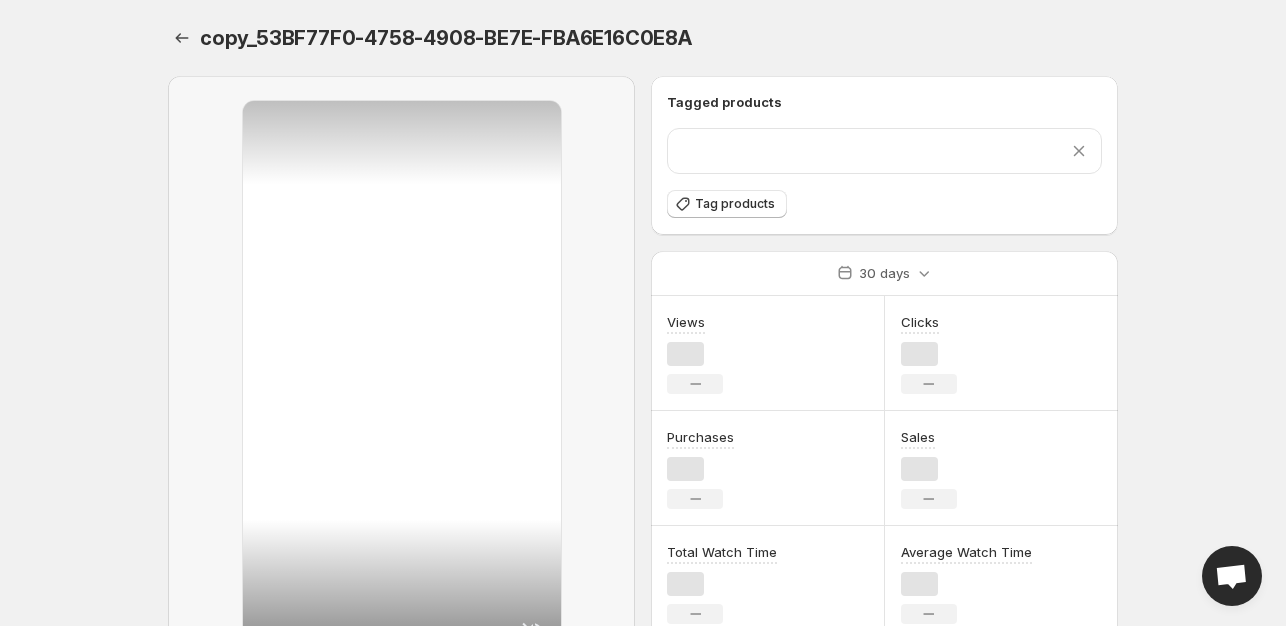 click on "Remove product" at bounding box center [884, 151] 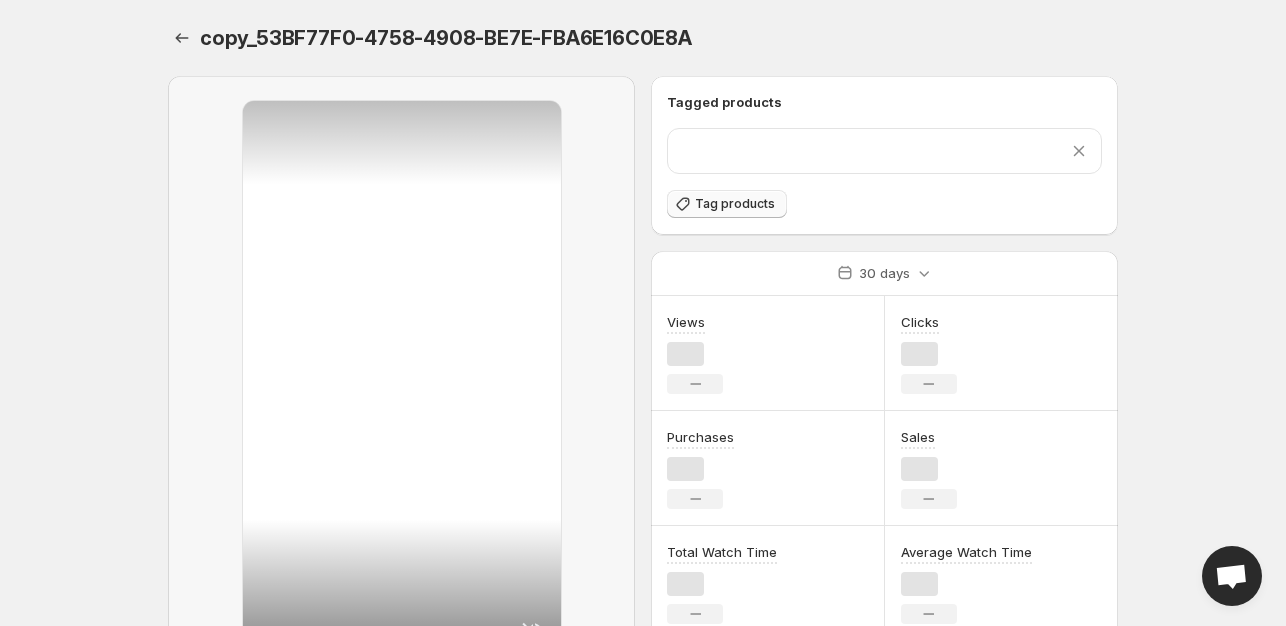 click on "Tag products" at bounding box center (727, 204) 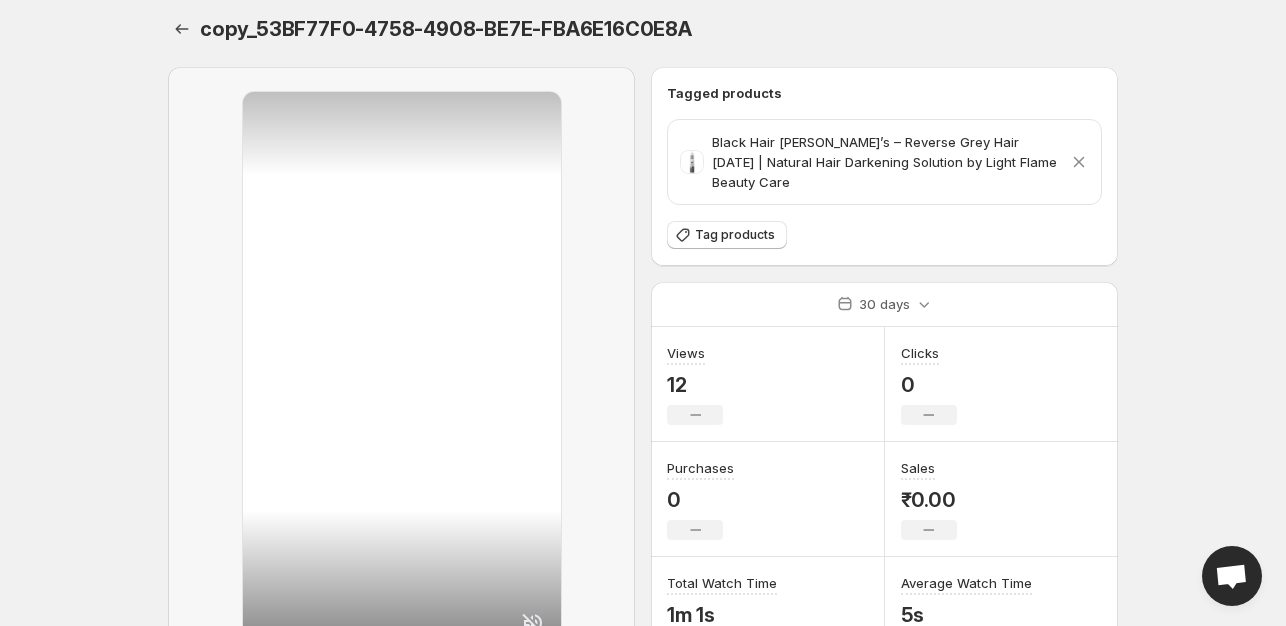 scroll, scrollTop: 0, scrollLeft: 0, axis: both 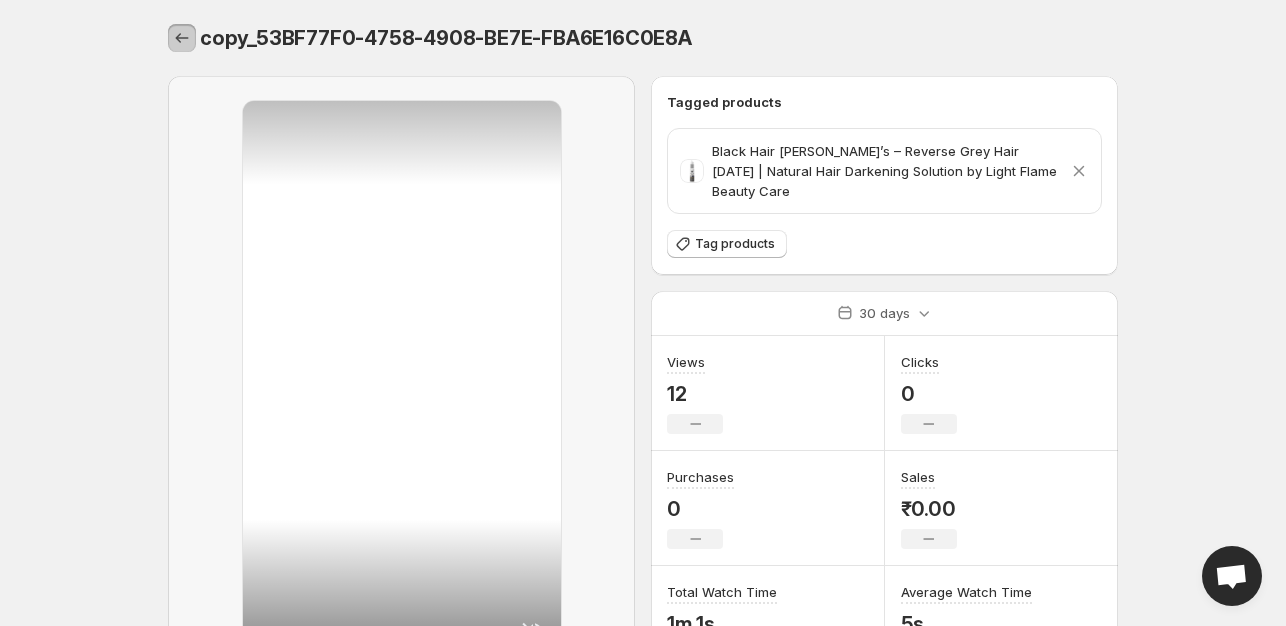 click 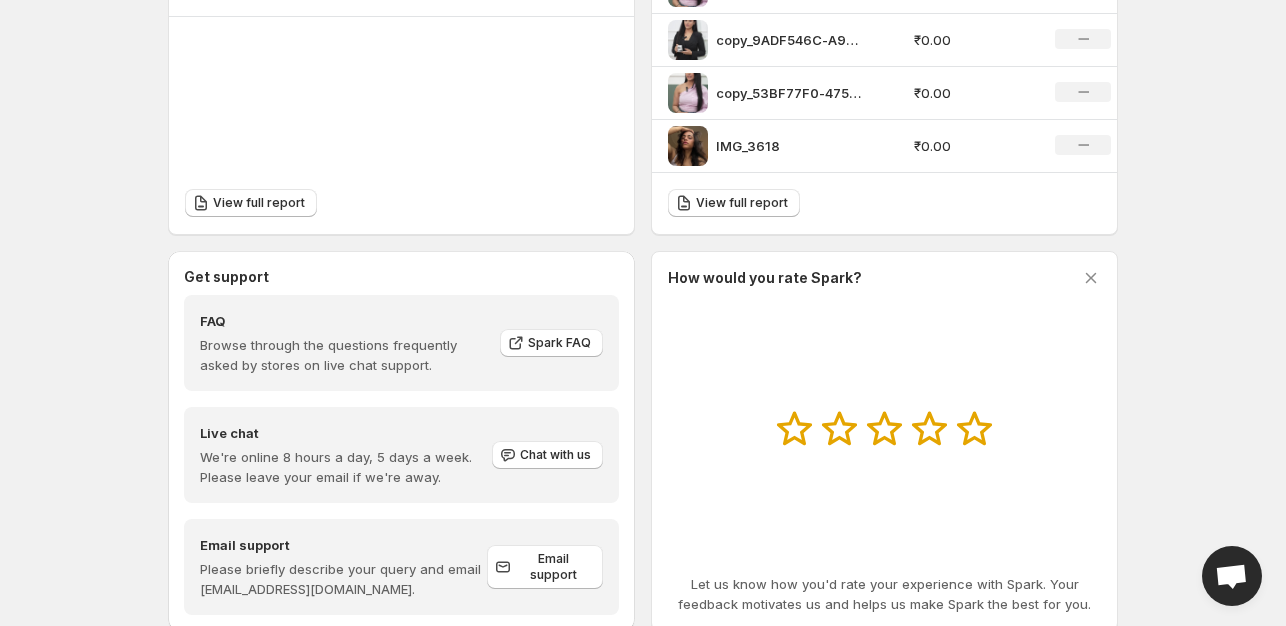scroll, scrollTop: 600, scrollLeft: 0, axis: vertical 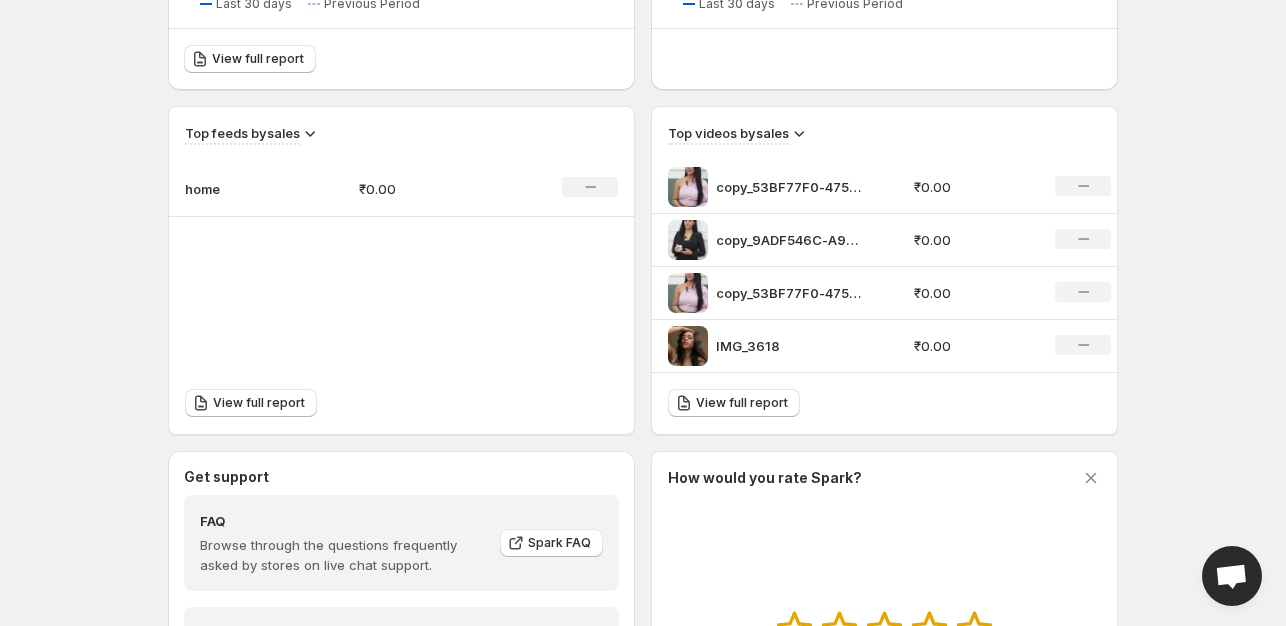 click on "No change" 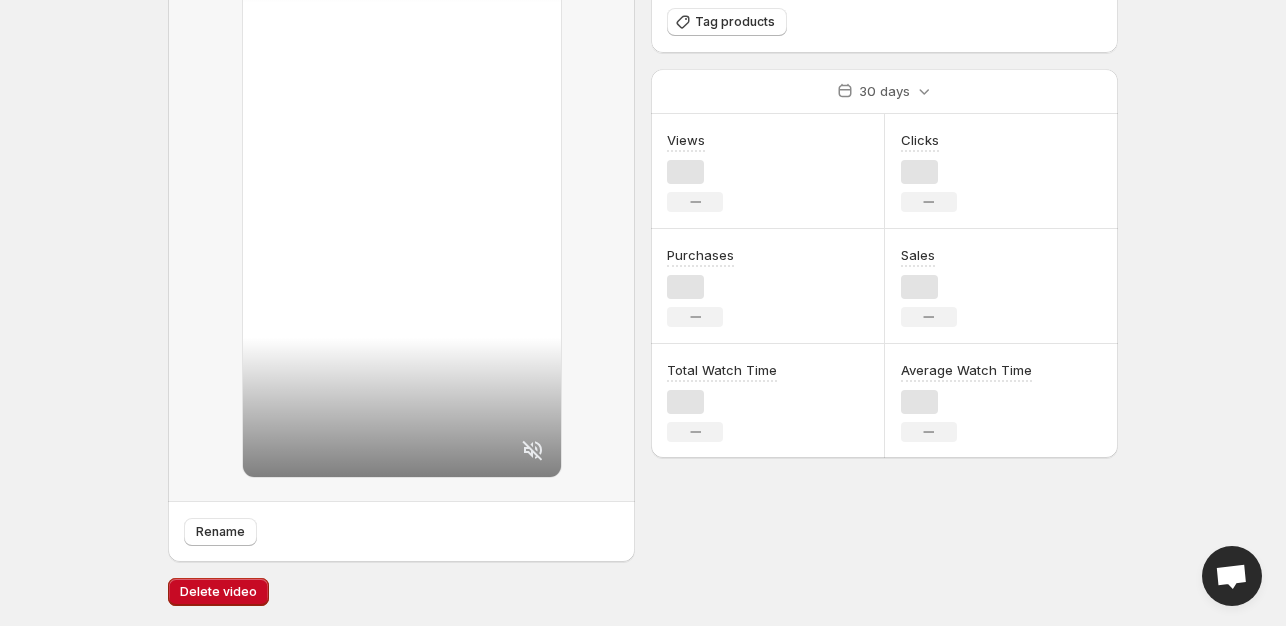 scroll, scrollTop: 0, scrollLeft: 0, axis: both 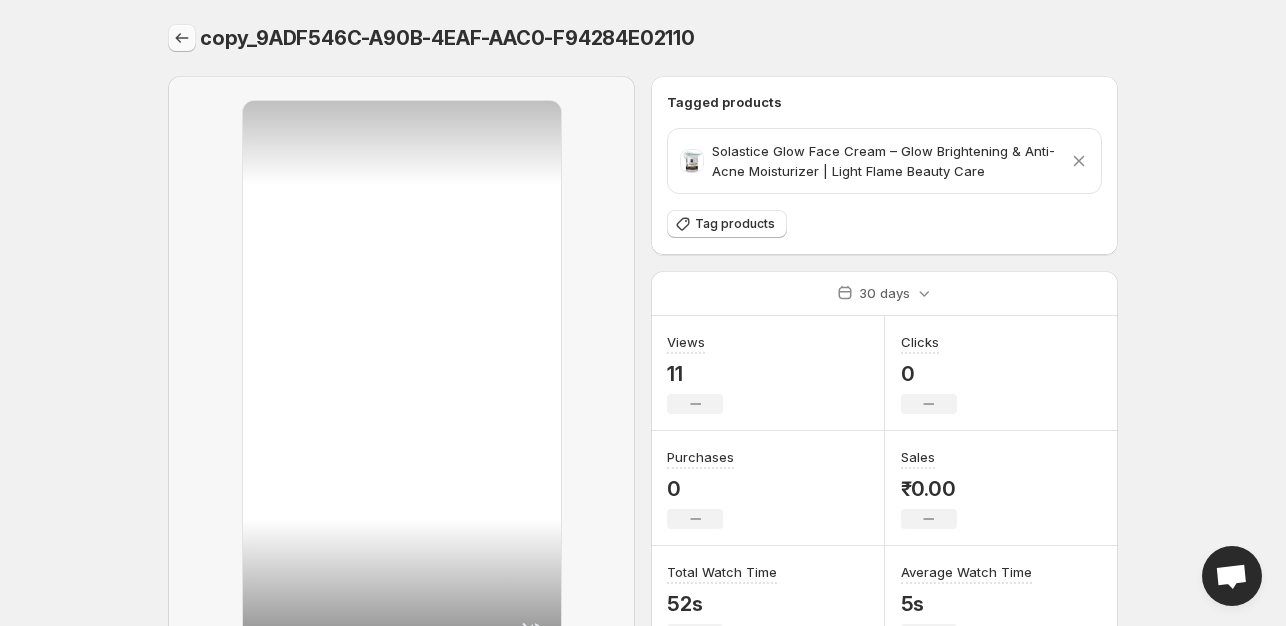 click 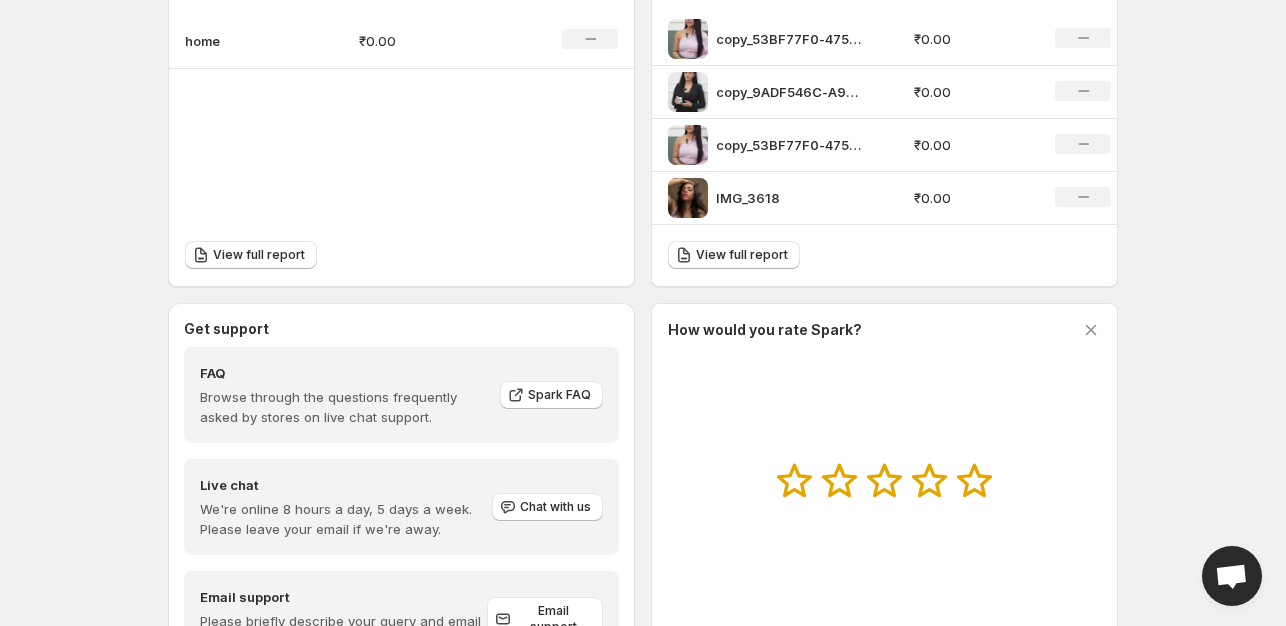 scroll, scrollTop: 800, scrollLeft: 0, axis: vertical 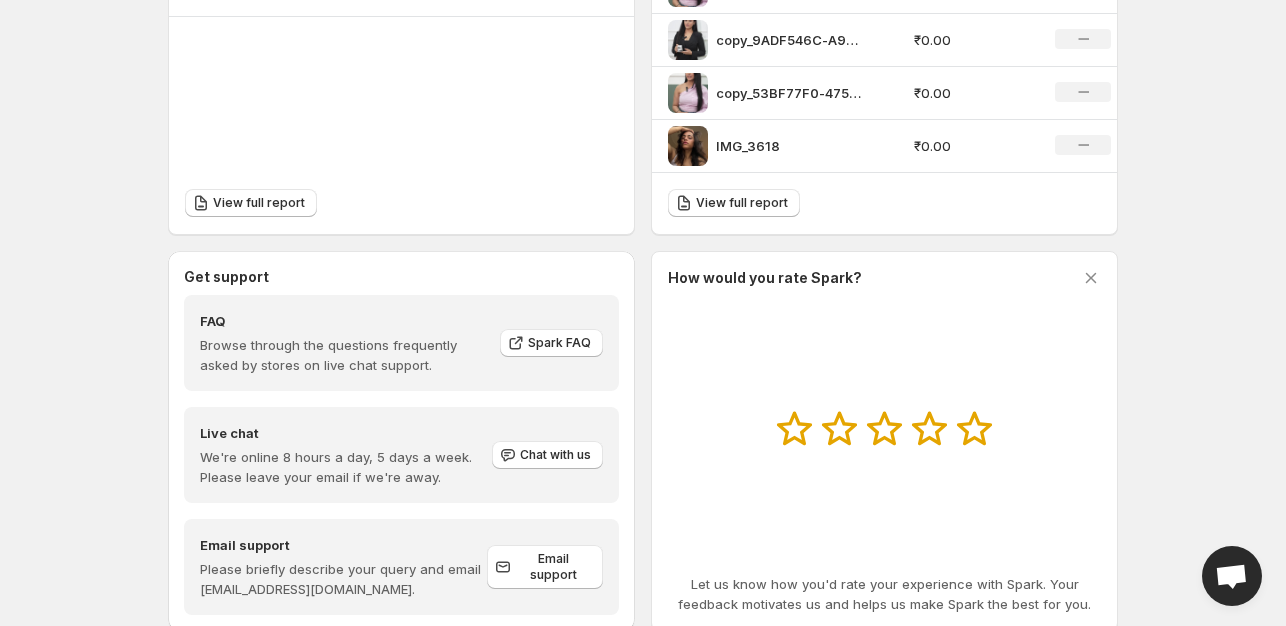 click on "No change" at bounding box center (1083, 145) 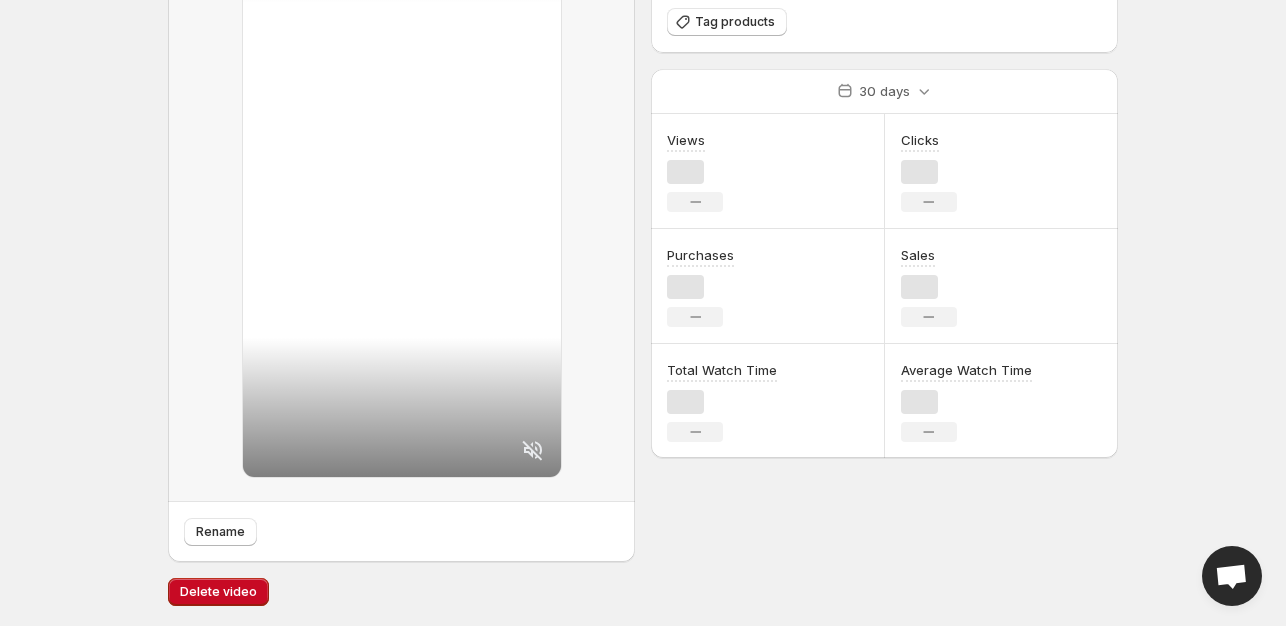 scroll, scrollTop: 0, scrollLeft: 0, axis: both 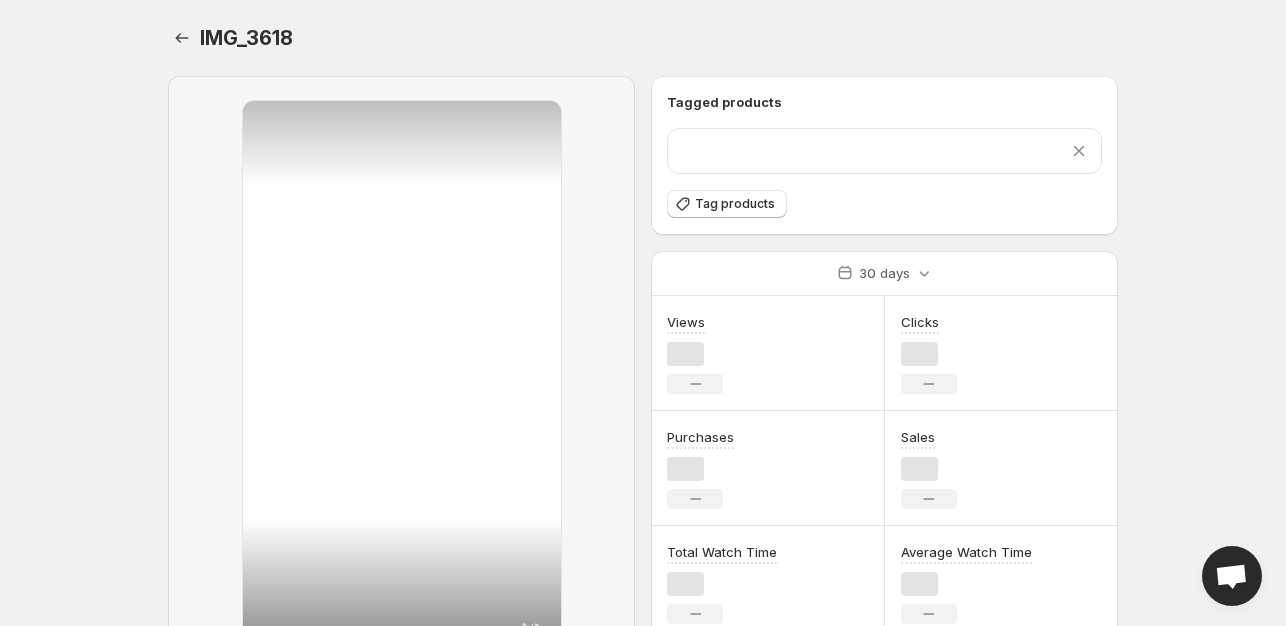 click on "Remove product" at bounding box center (884, 151) 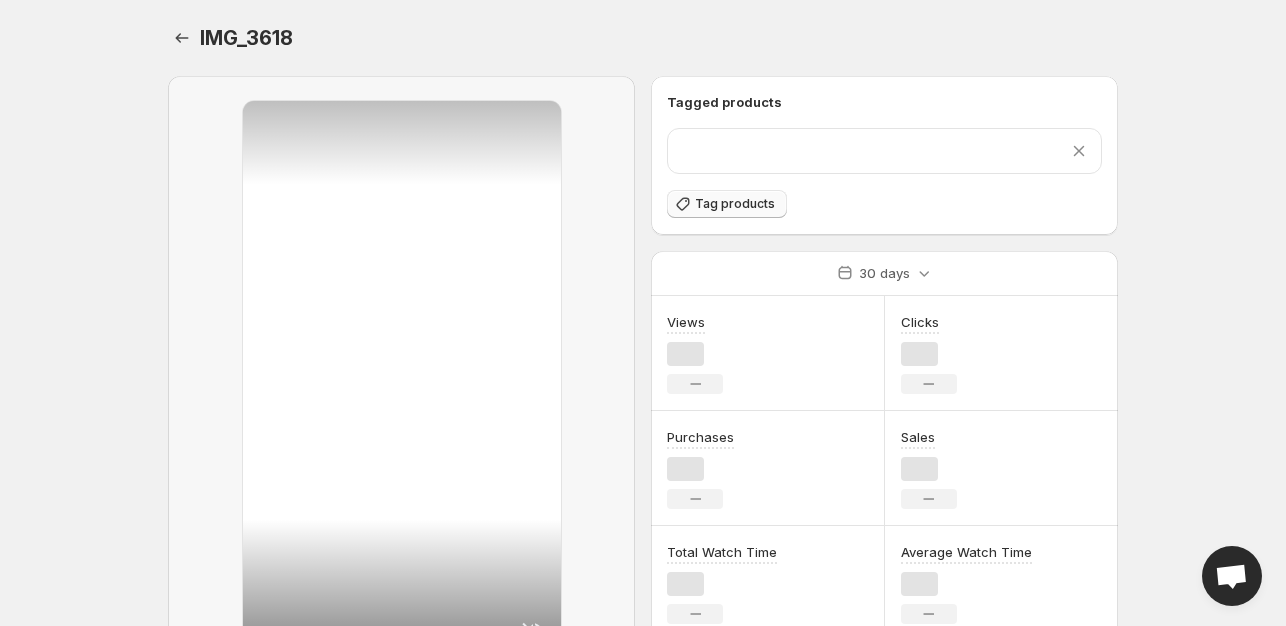 click on "Tag products" at bounding box center [735, 204] 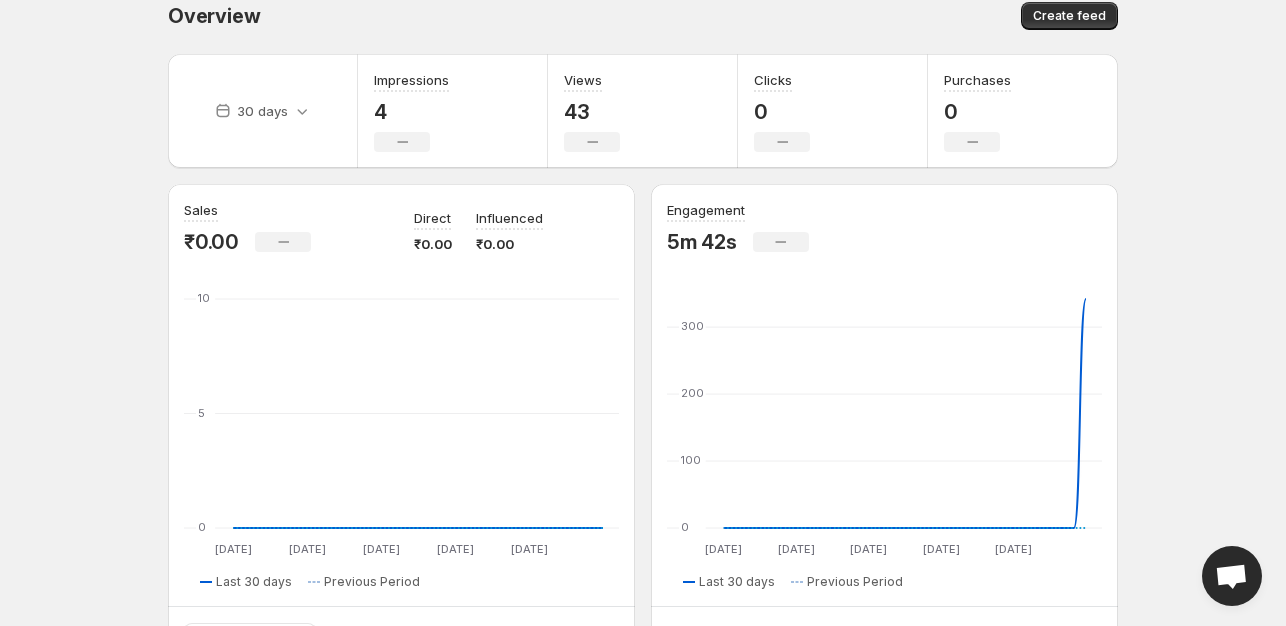 scroll, scrollTop: 0, scrollLeft: 0, axis: both 